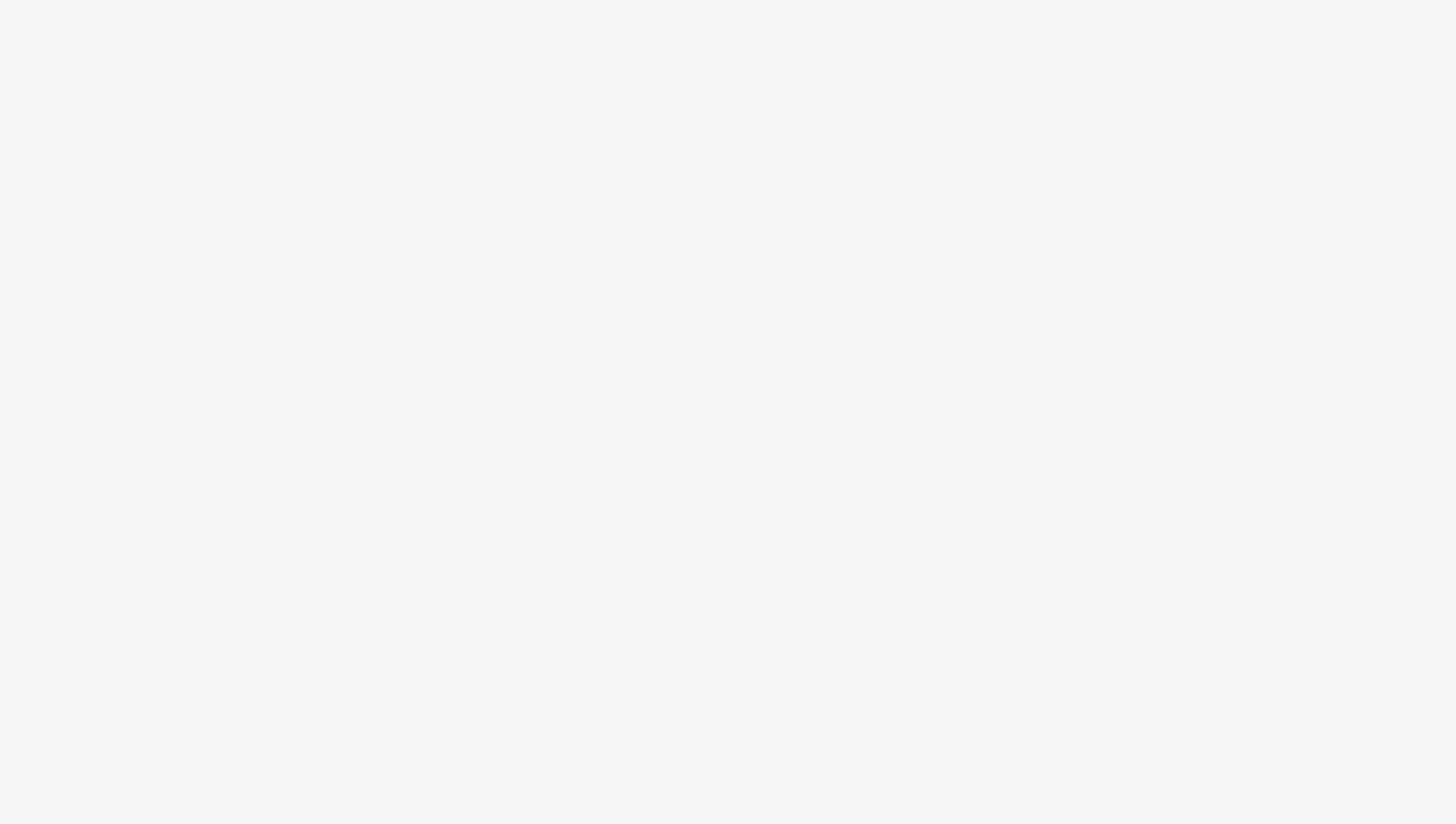 scroll, scrollTop: 0, scrollLeft: 0, axis: both 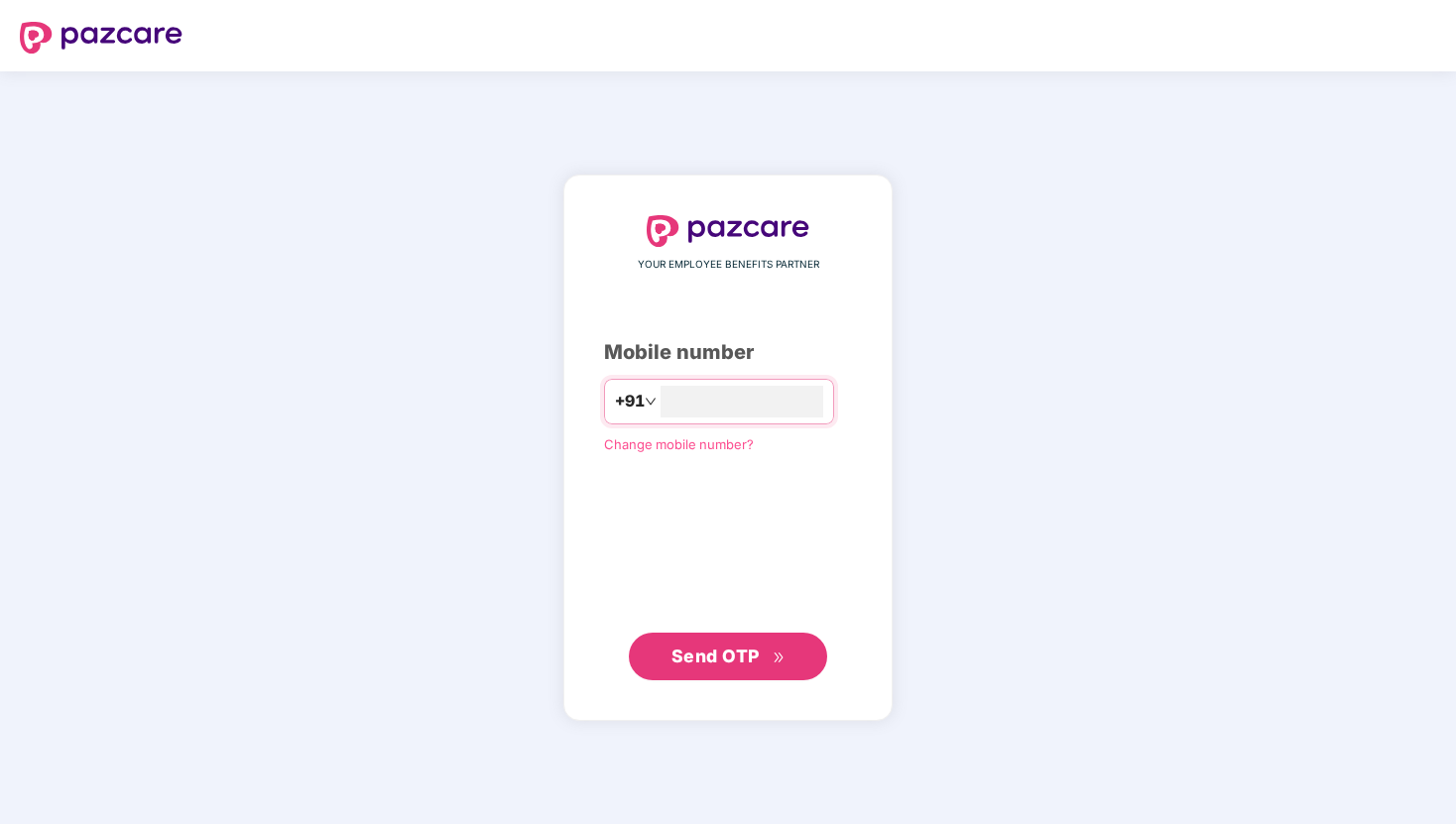 type on "**********" 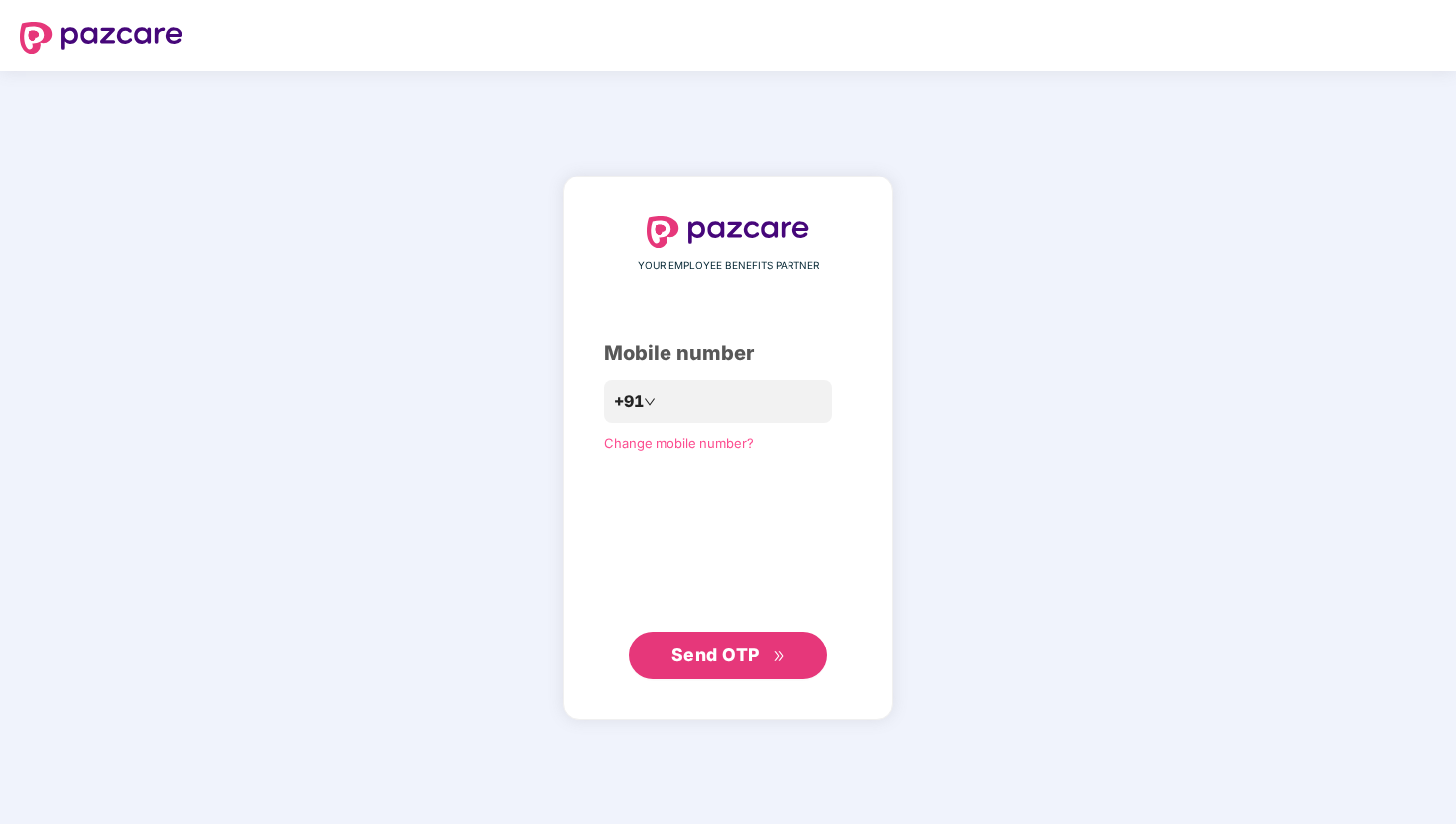 click on "Send OTP" at bounding box center [728, 655] 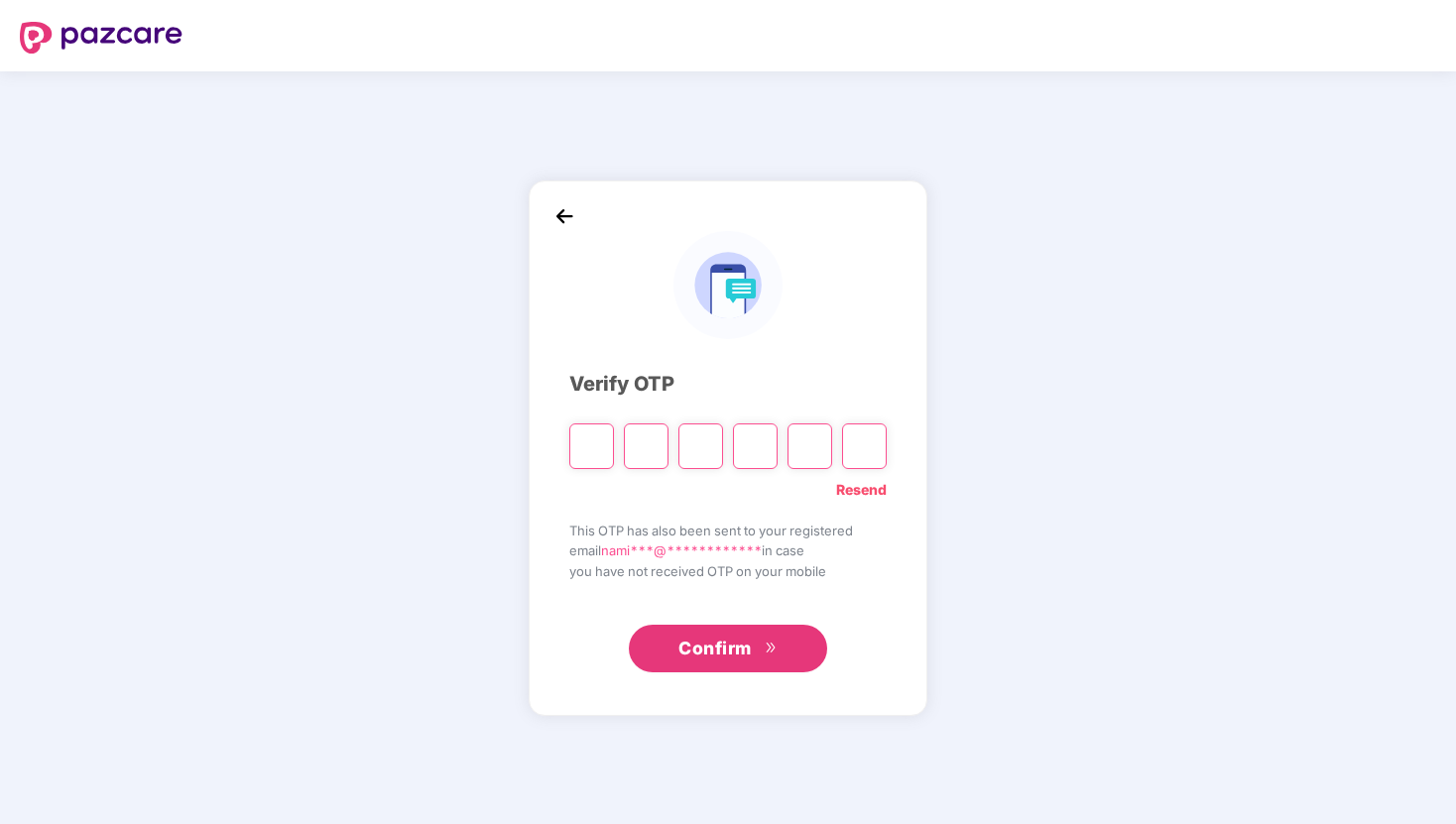 type on "*" 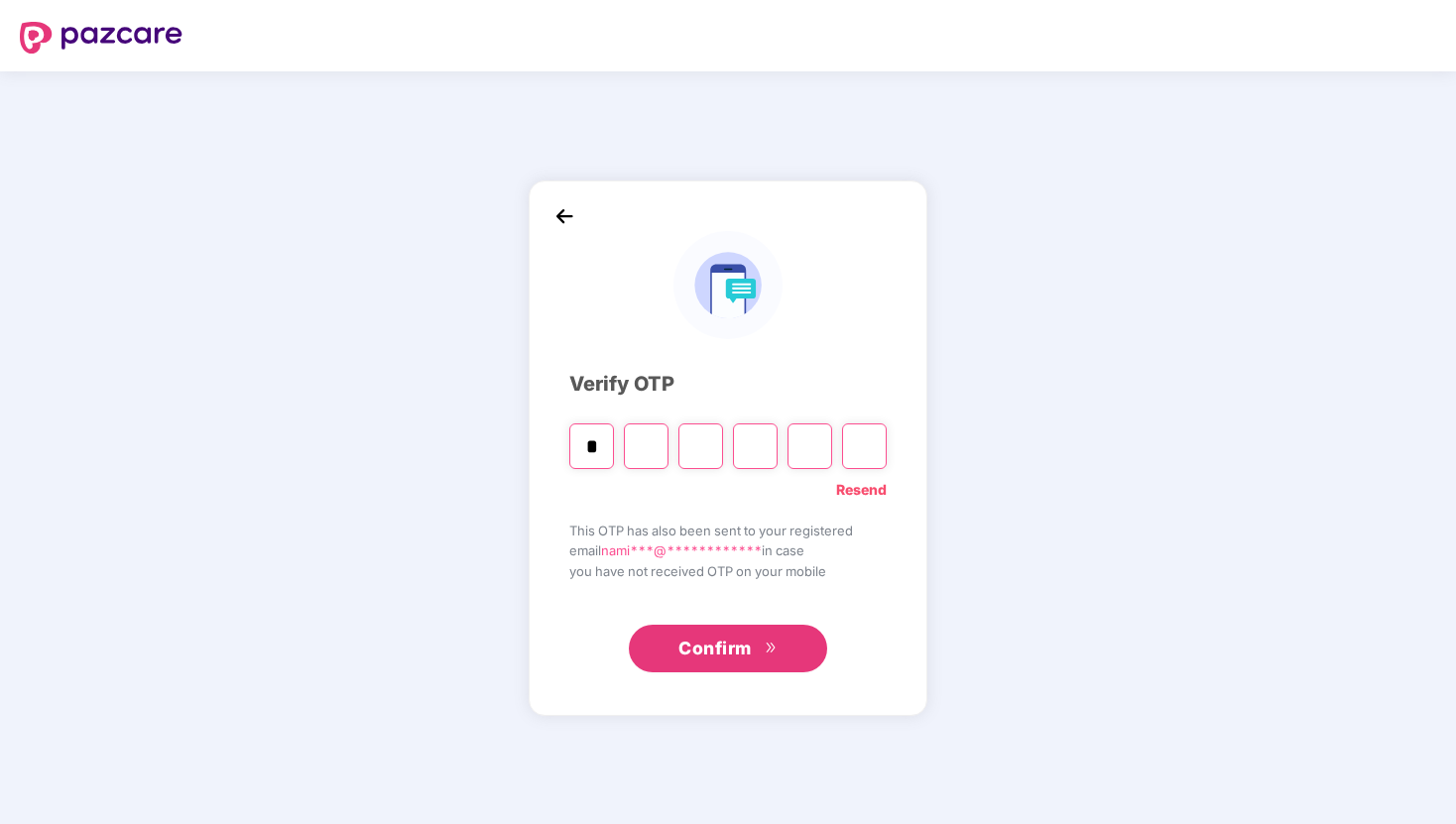 type on "*" 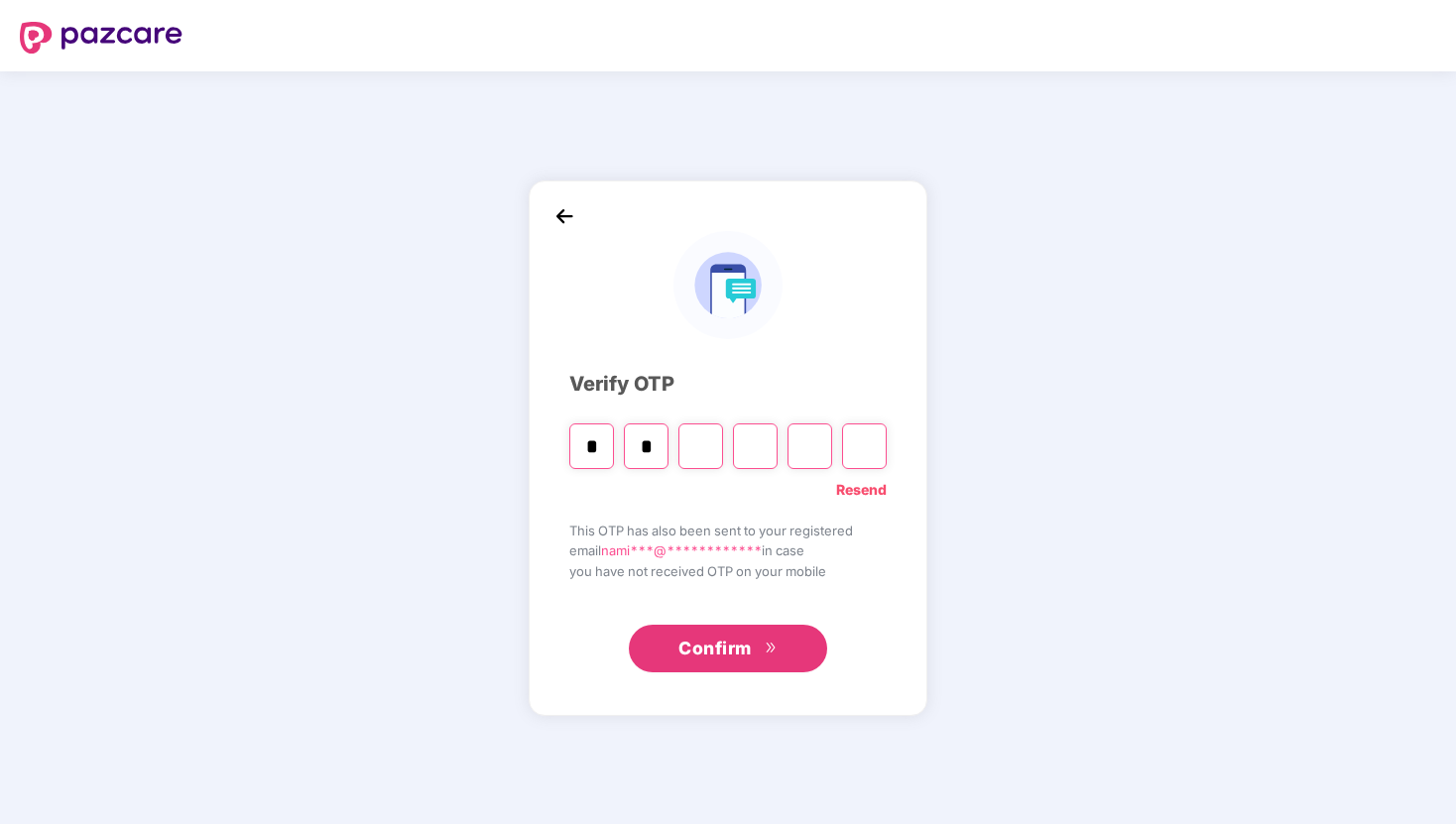 type on "*" 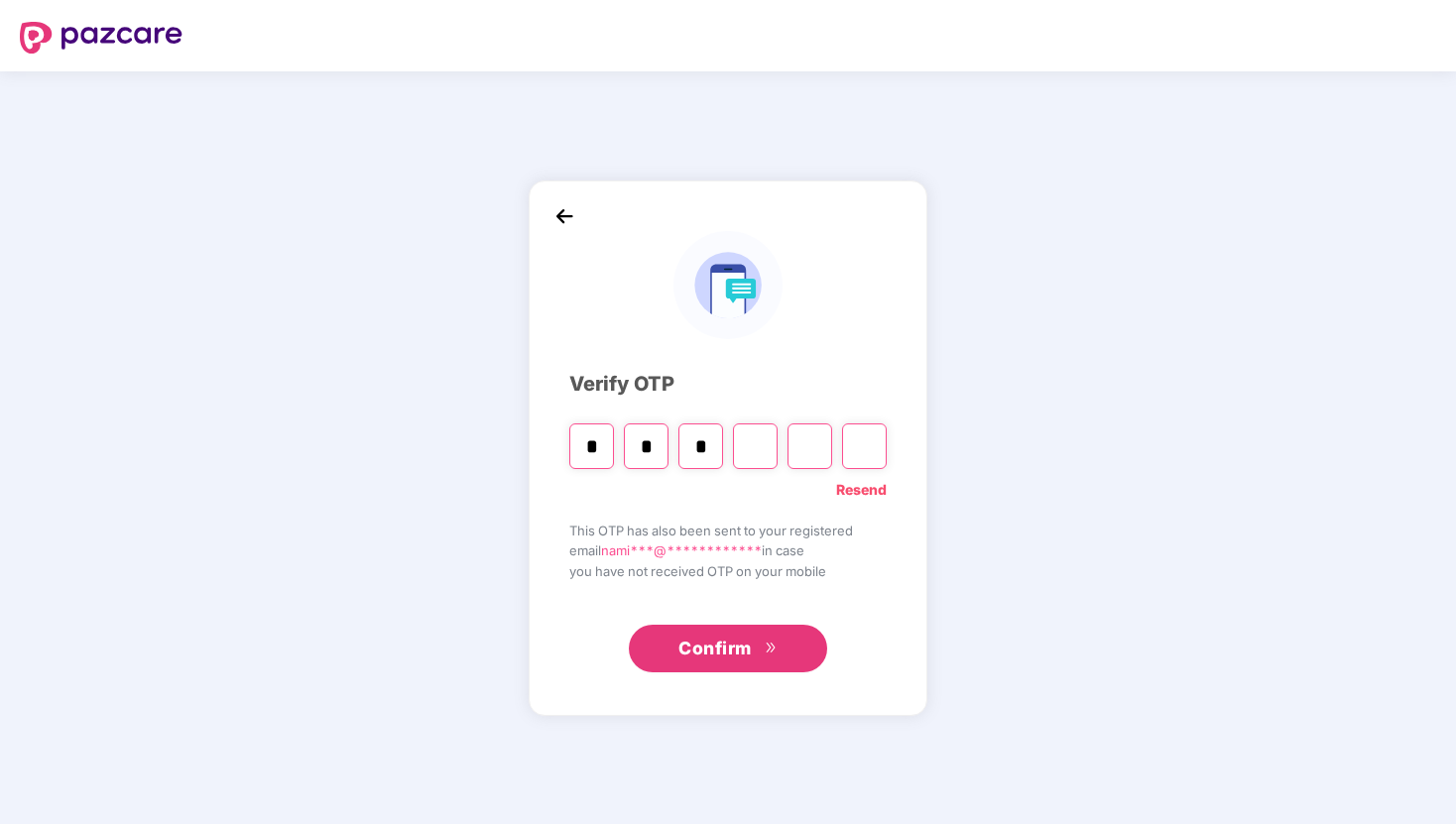type on "*" 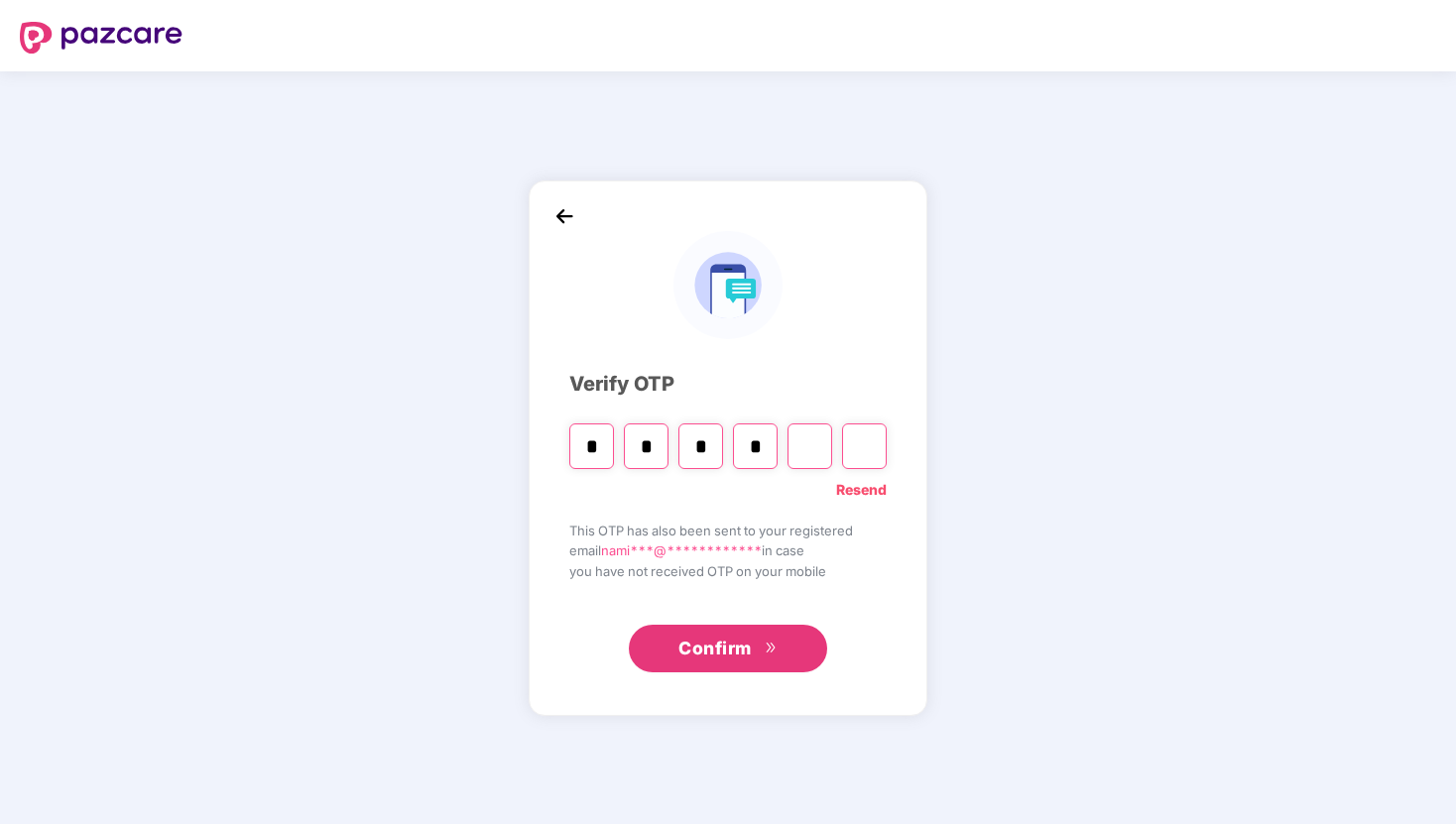 type on "*" 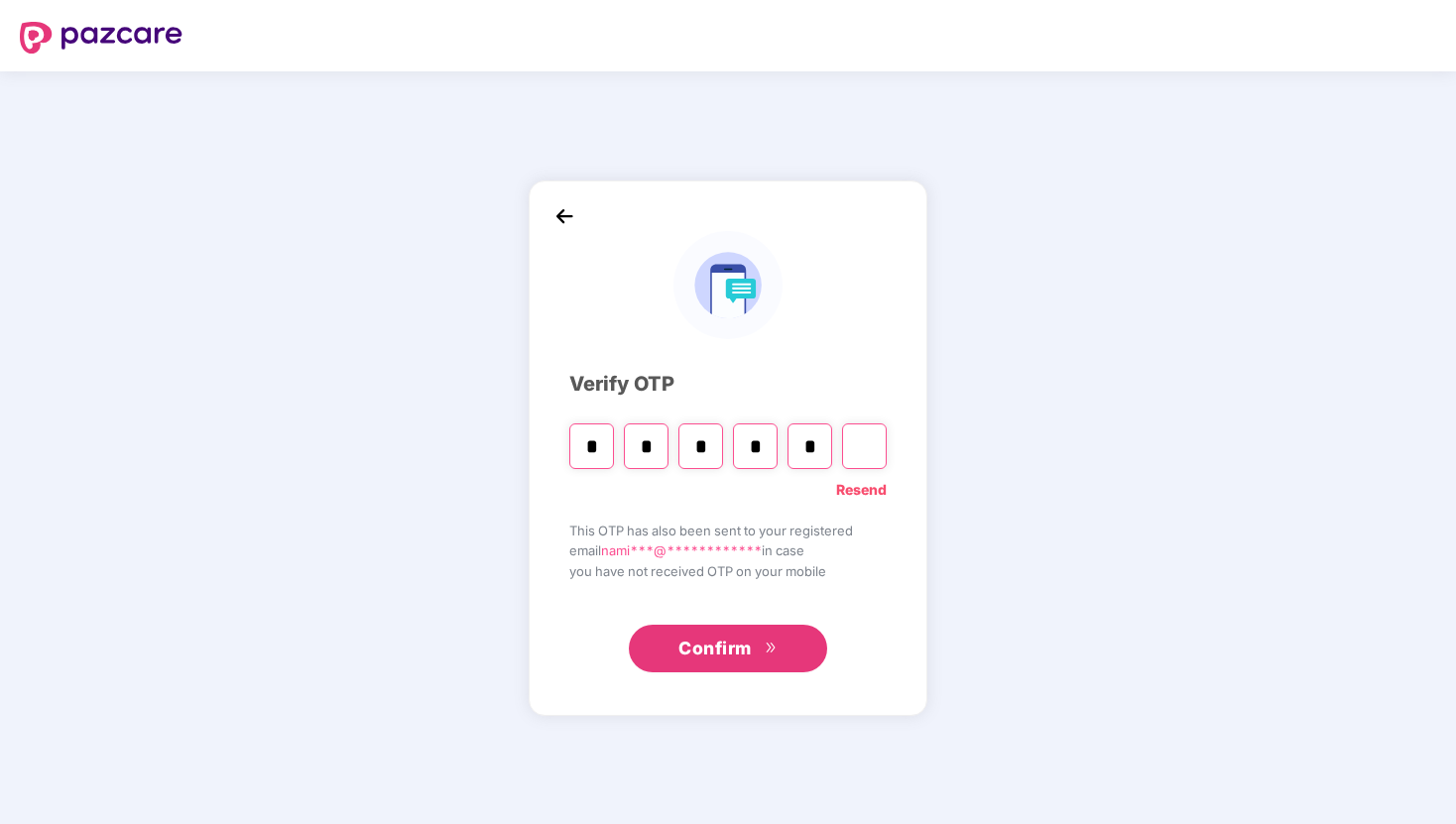 type on "*" 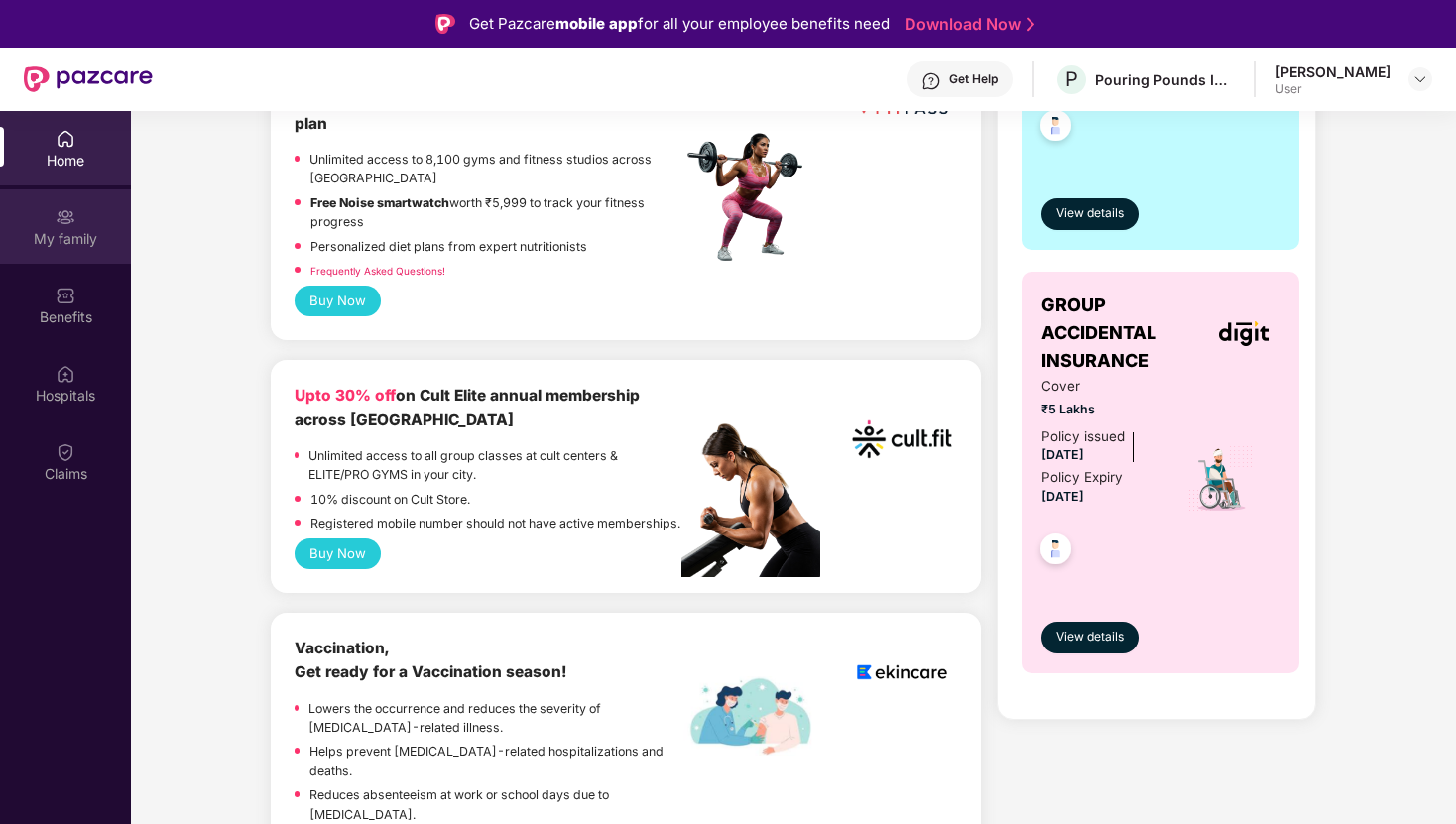 scroll, scrollTop: 584, scrollLeft: 0, axis: vertical 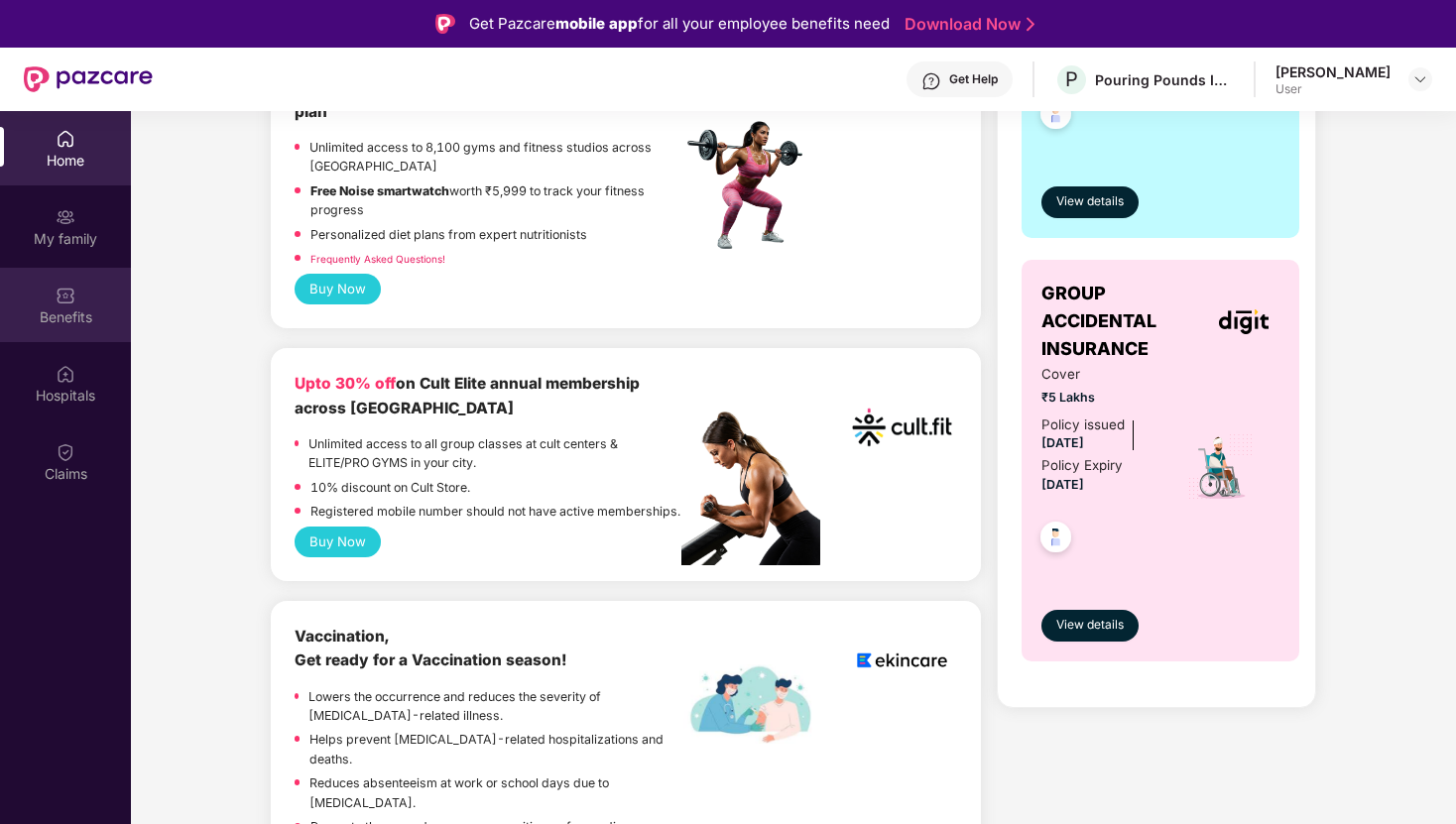 click on "Benefits" at bounding box center (65, 304) 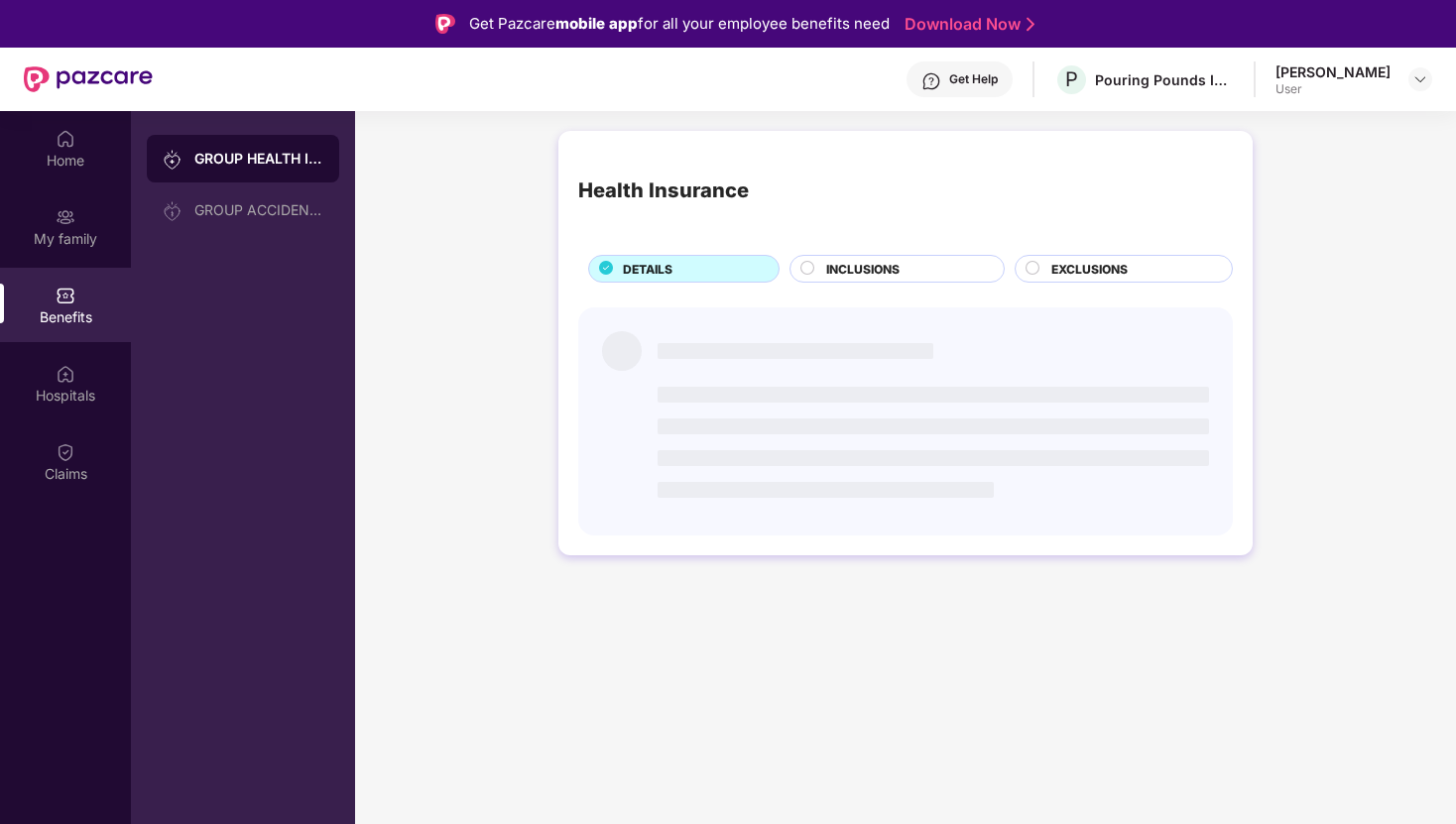 scroll, scrollTop: 0, scrollLeft: 0, axis: both 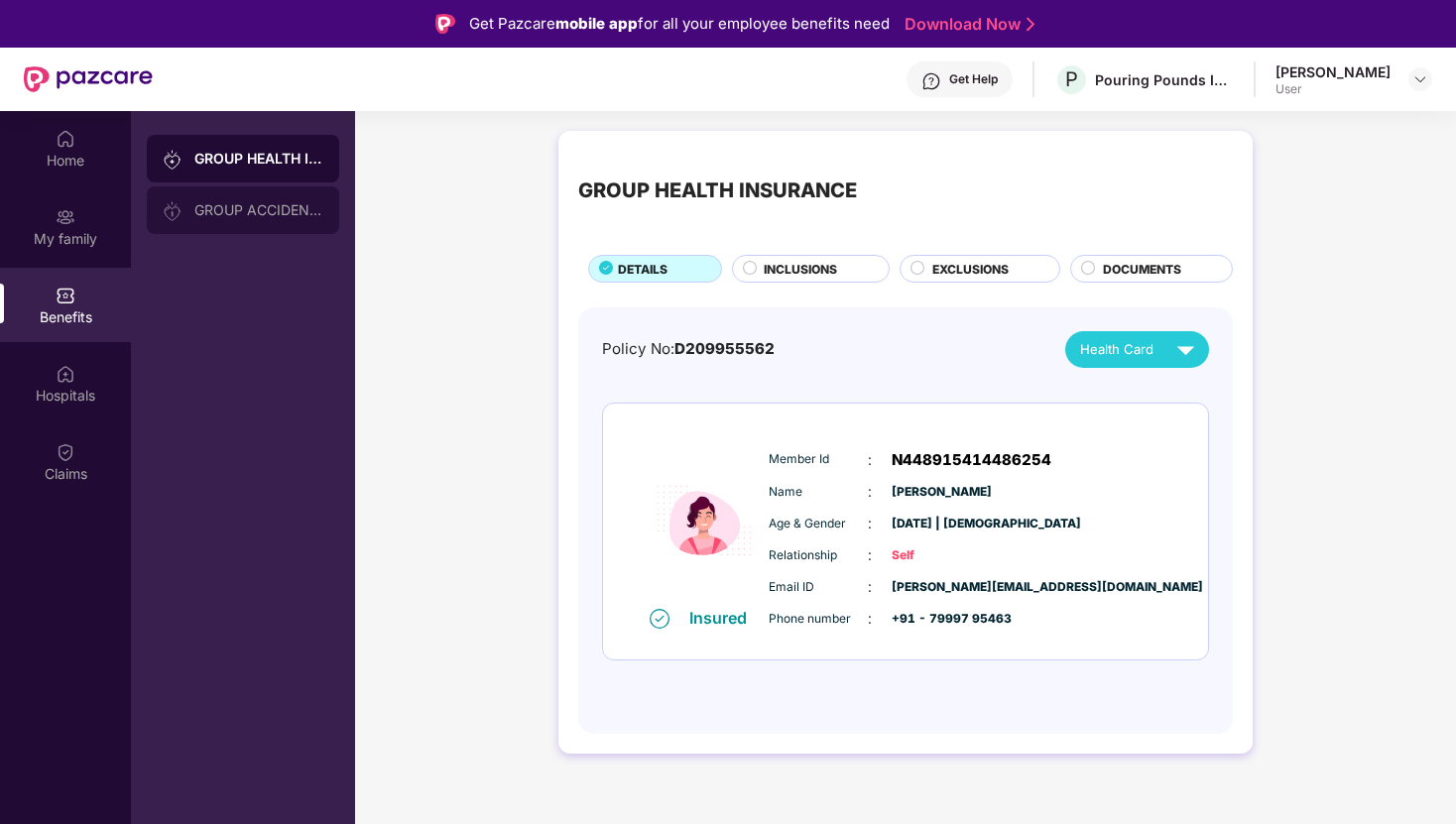 click on "GROUP ACCIDENTAL INSURANCE" at bounding box center [259, 210] 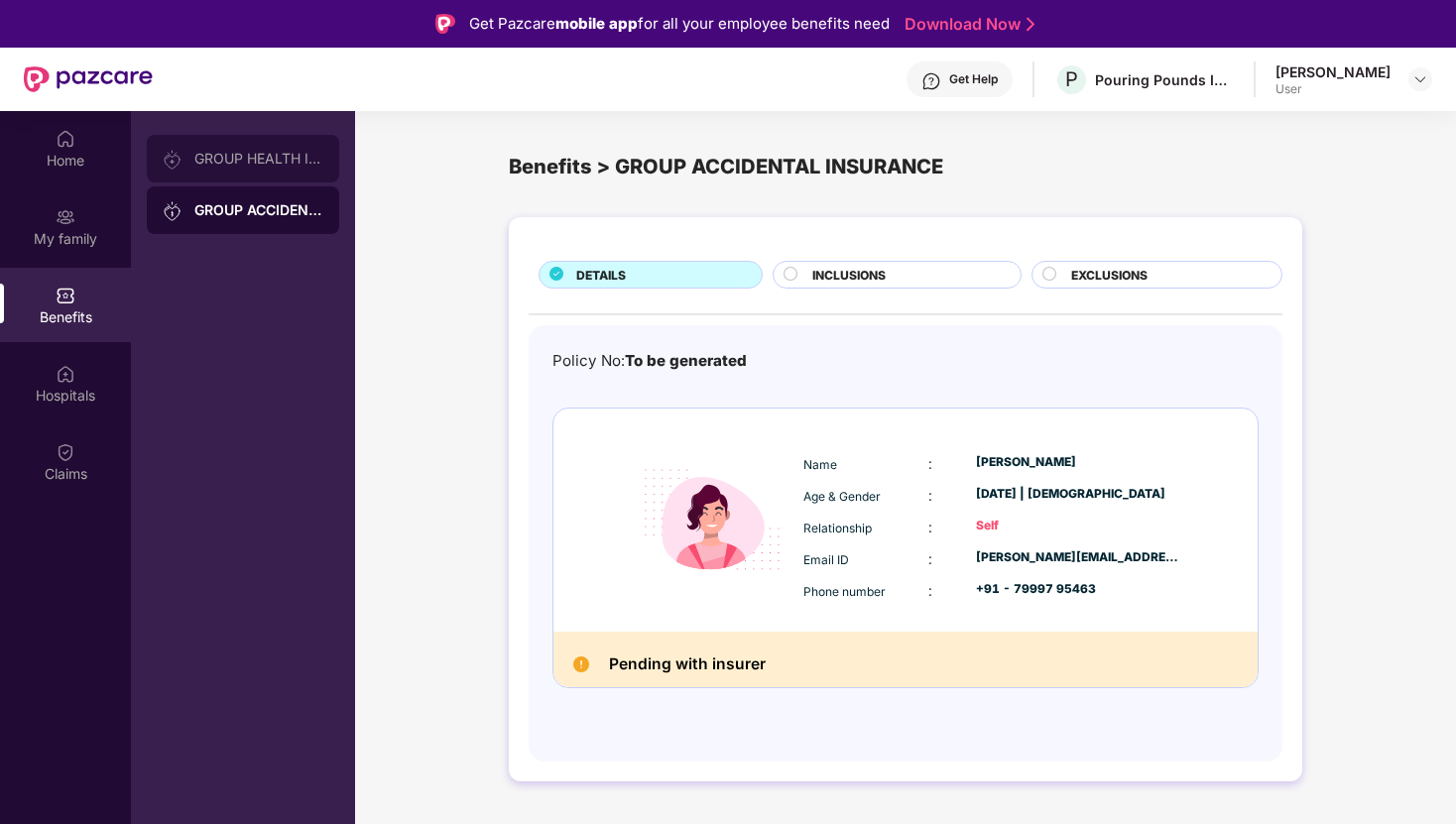 click on "GROUP HEALTH INSURANCE" at bounding box center (259, 159) 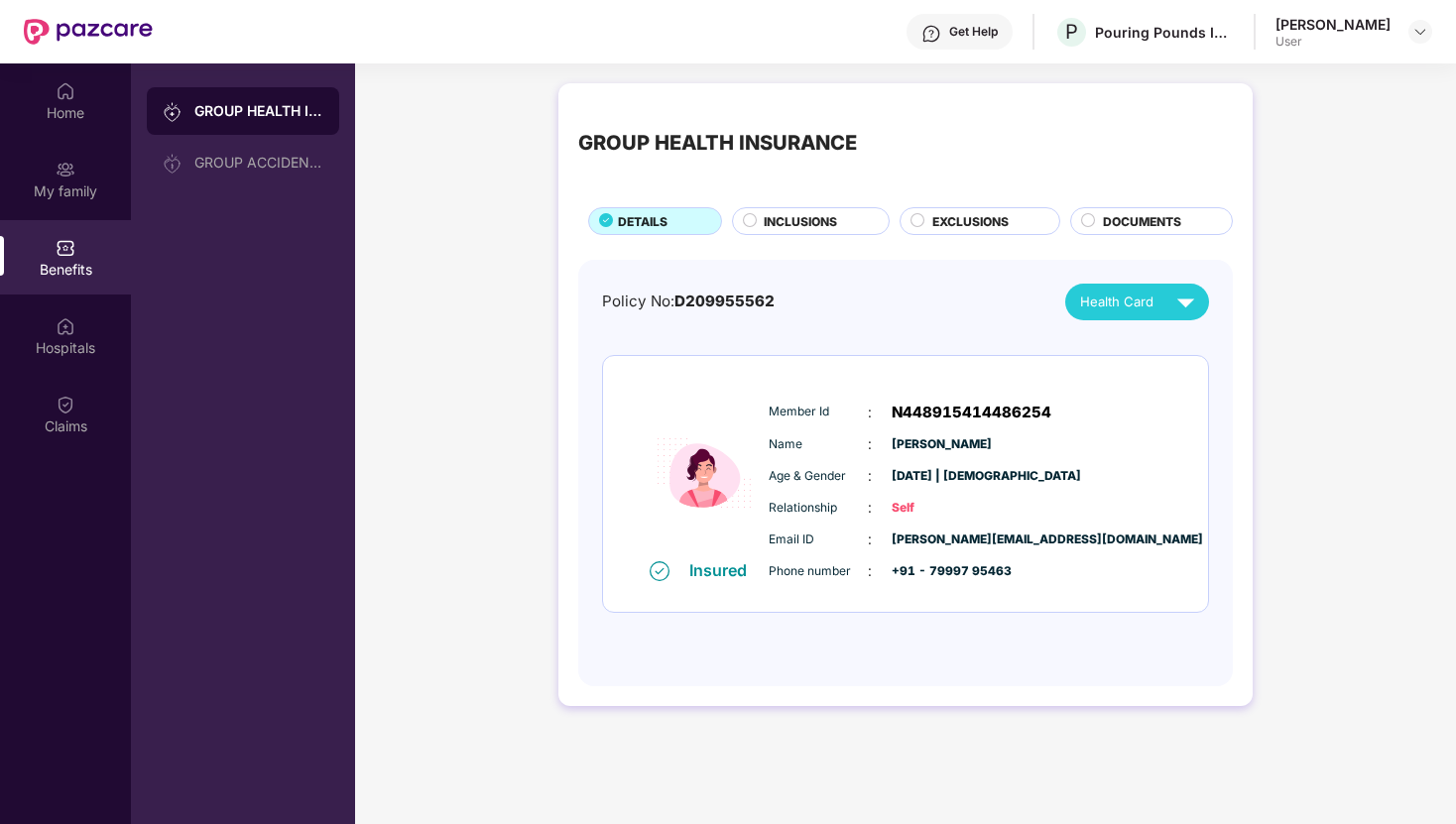 scroll, scrollTop: 49, scrollLeft: 0, axis: vertical 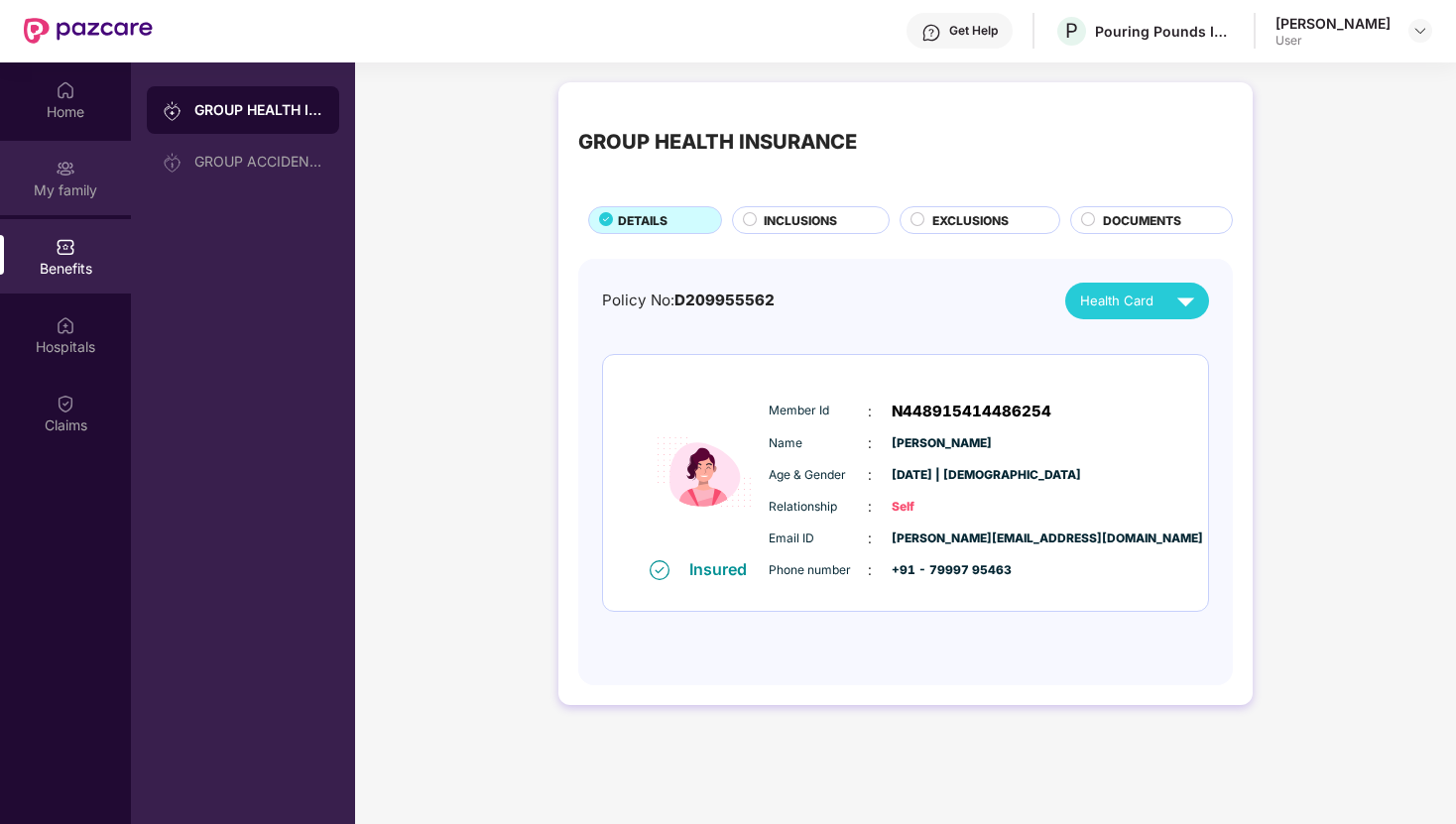 click on "My family" at bounding box center [65, 177] 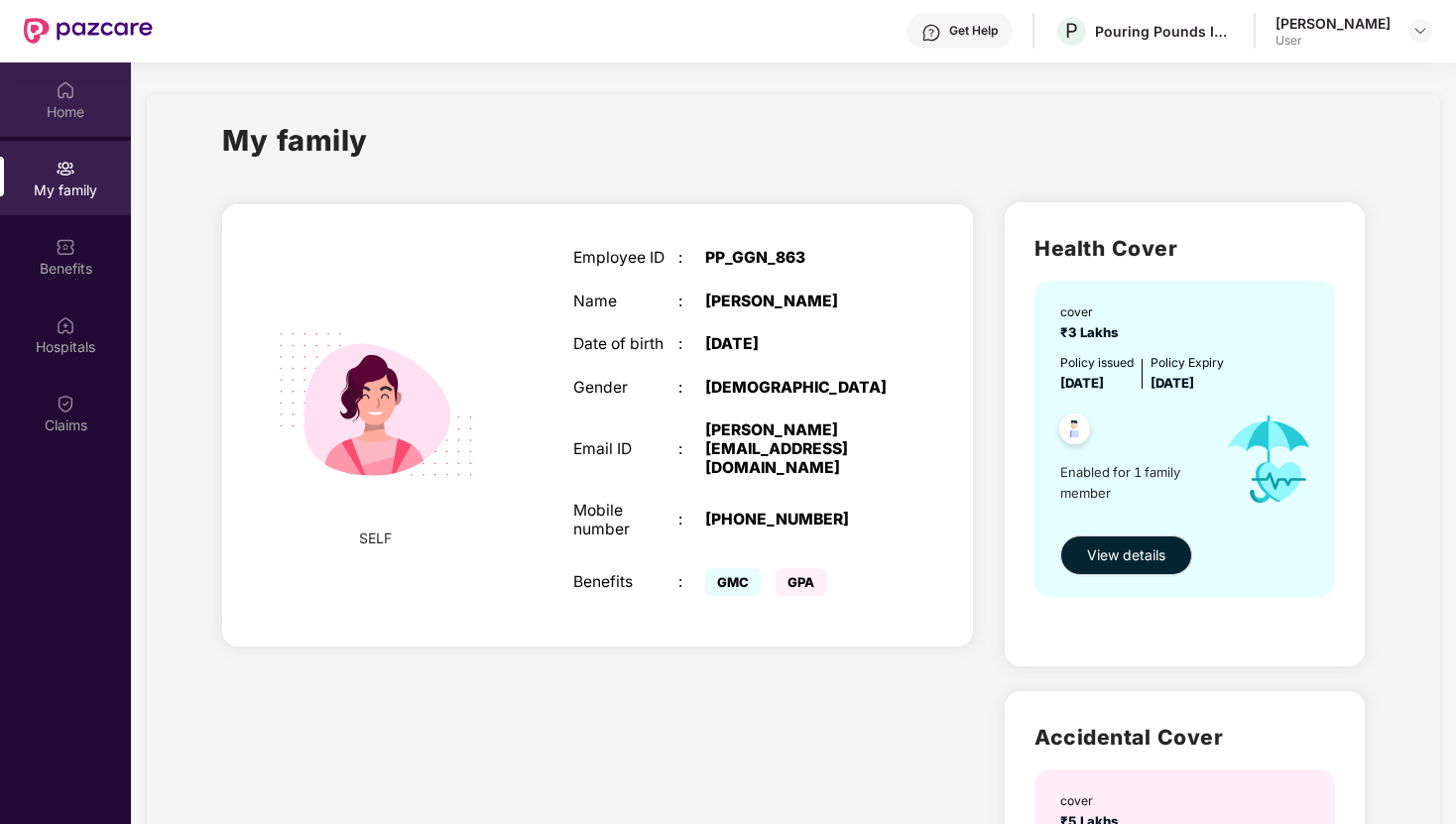 click on "Home" at bounding box center (65, 112) 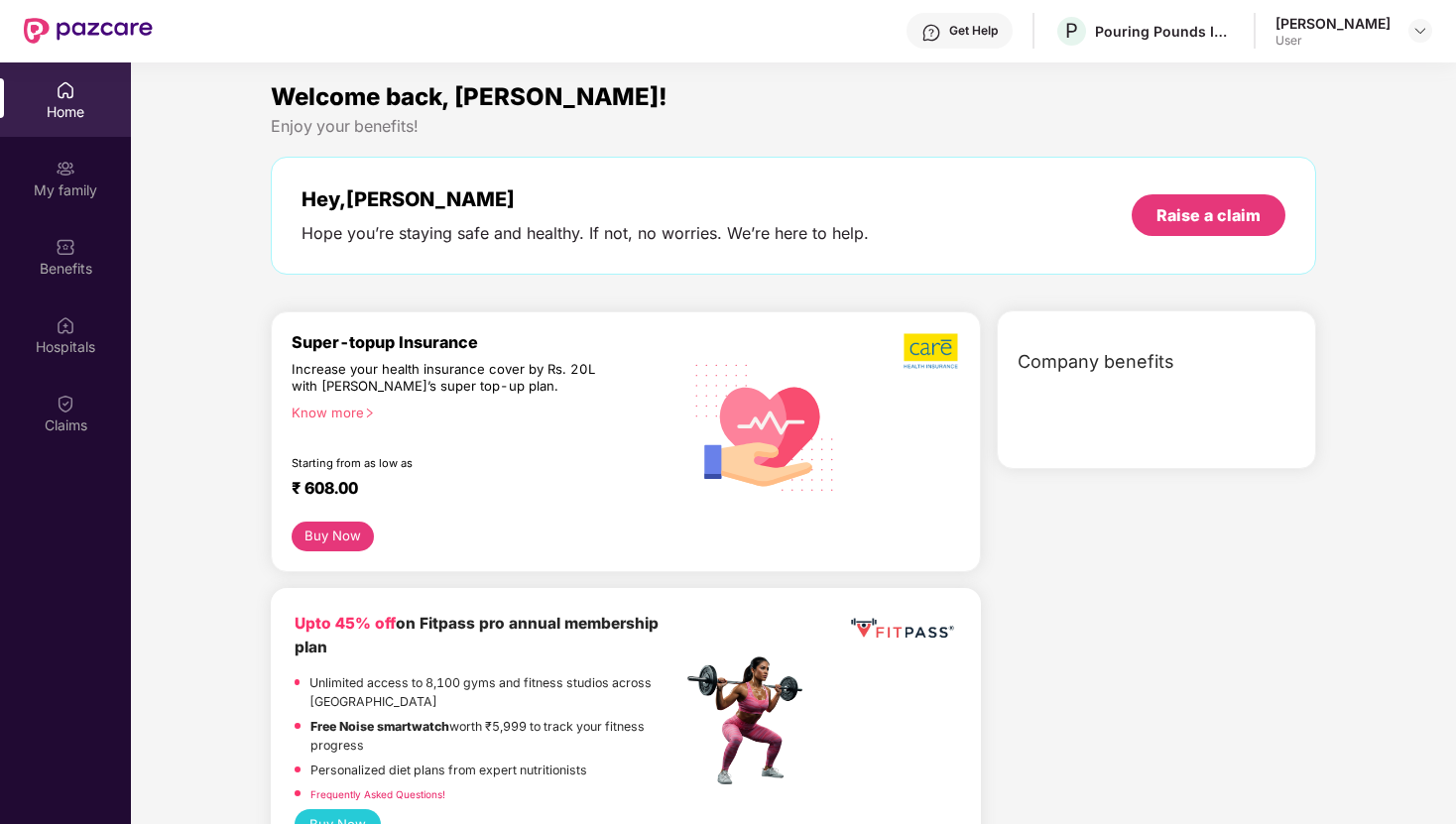 click on "Home" at bounding box center (65, 112) 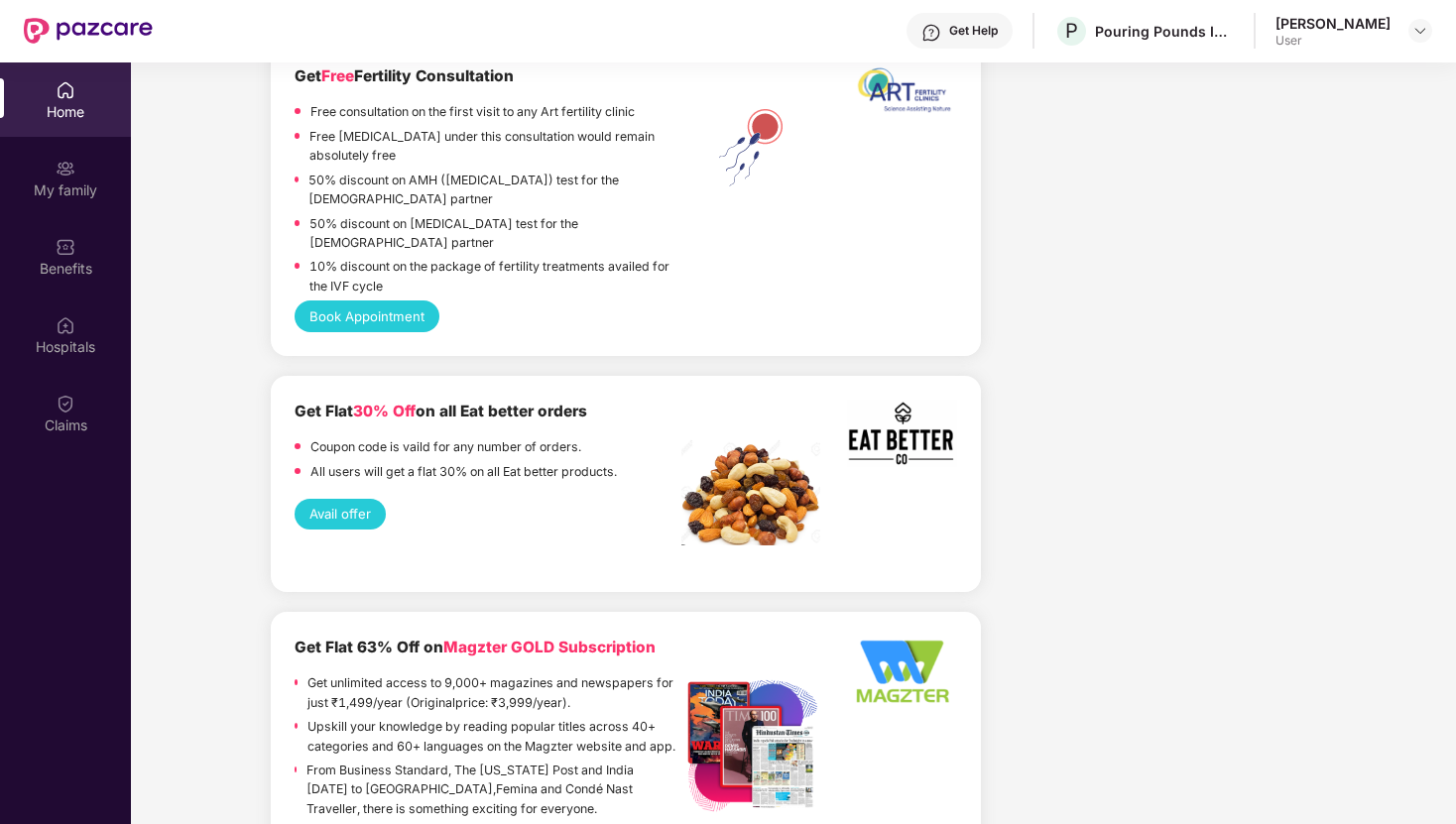 scroll, scrollTop: 4176, scrollLeft: 0, axis: vertical 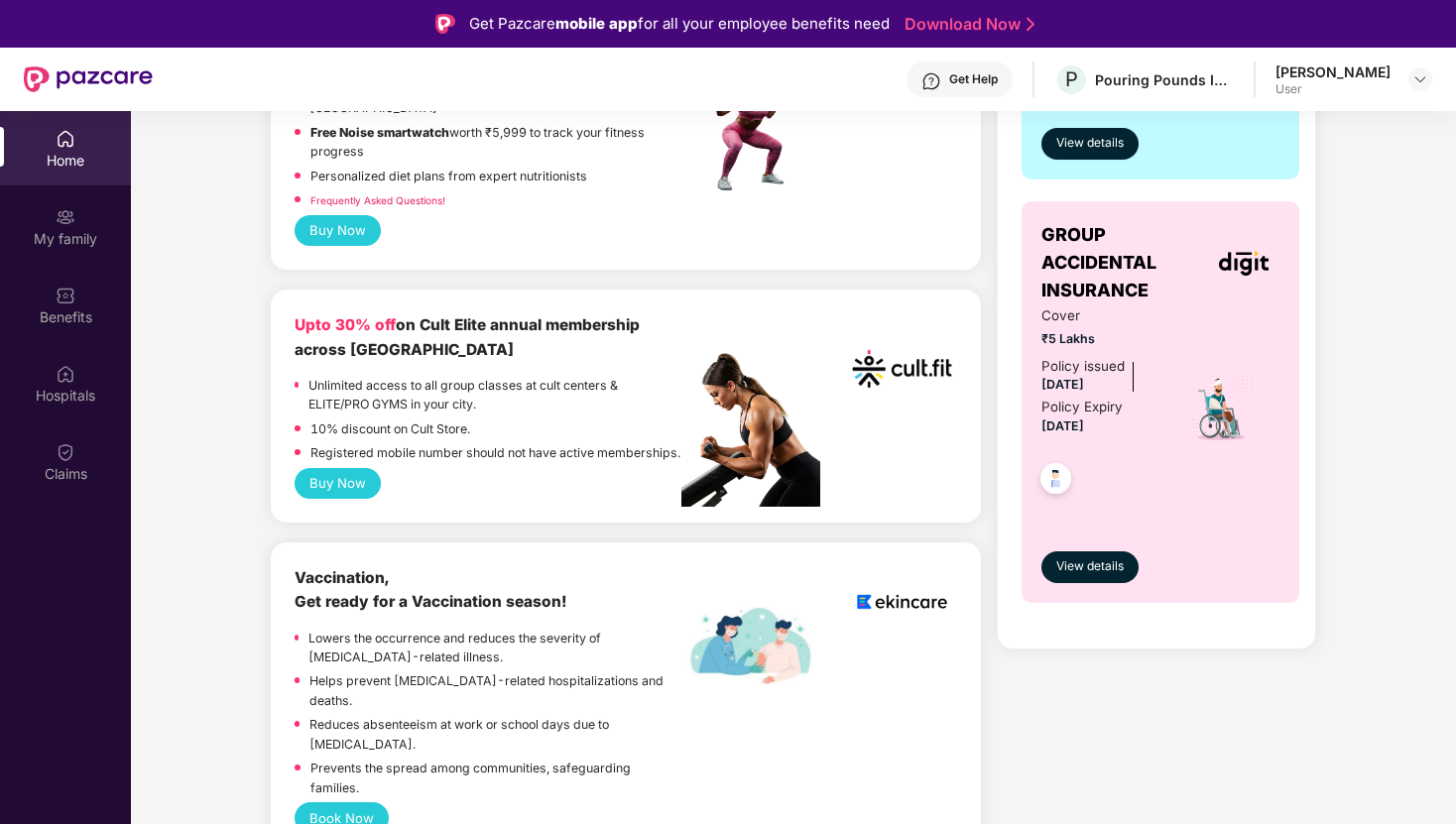 click on "Buy Now" at bounding box center [337, 483] 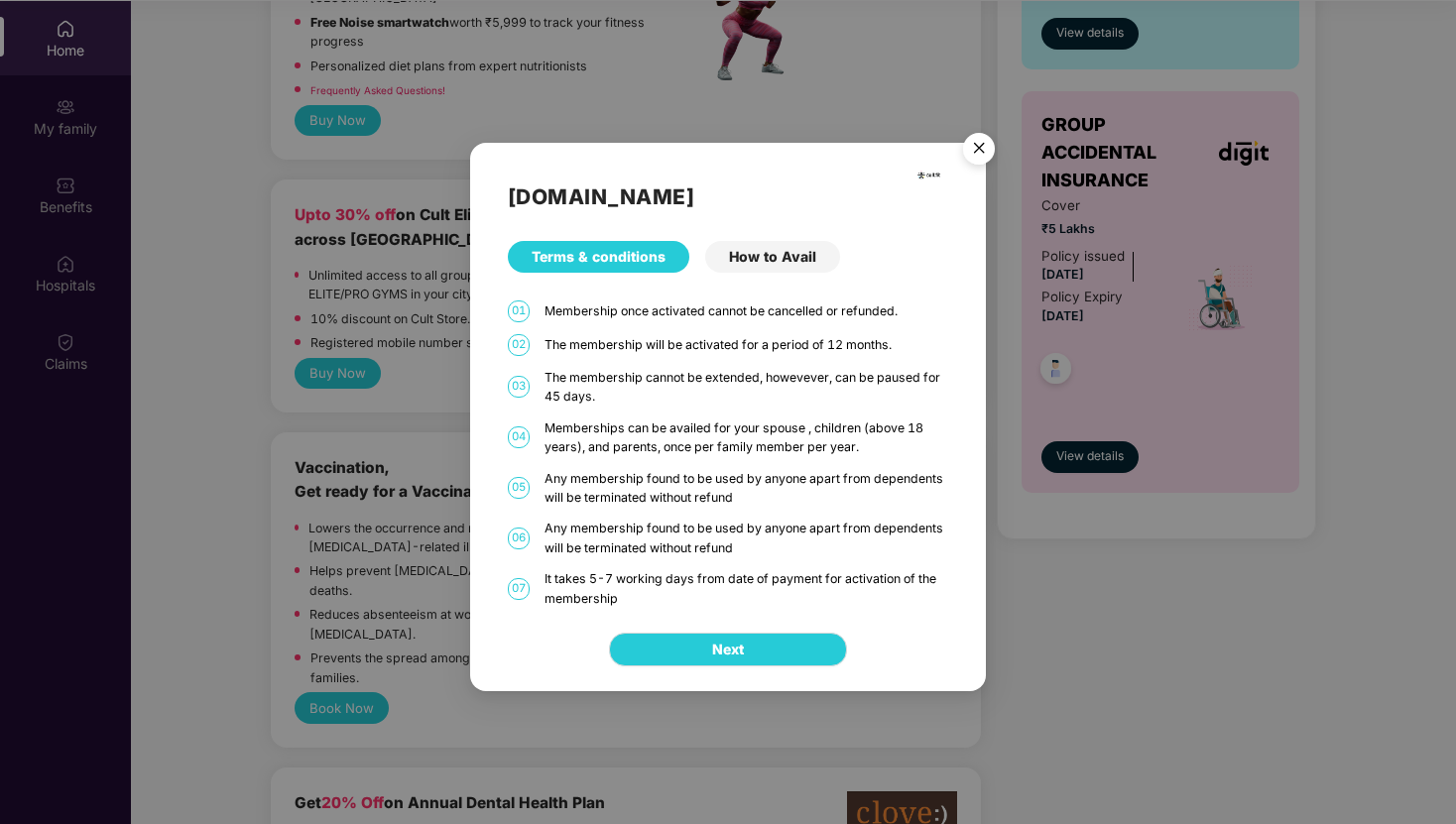 scroll, scrollTop: 111, scrollLeft: 0, axis: vertical 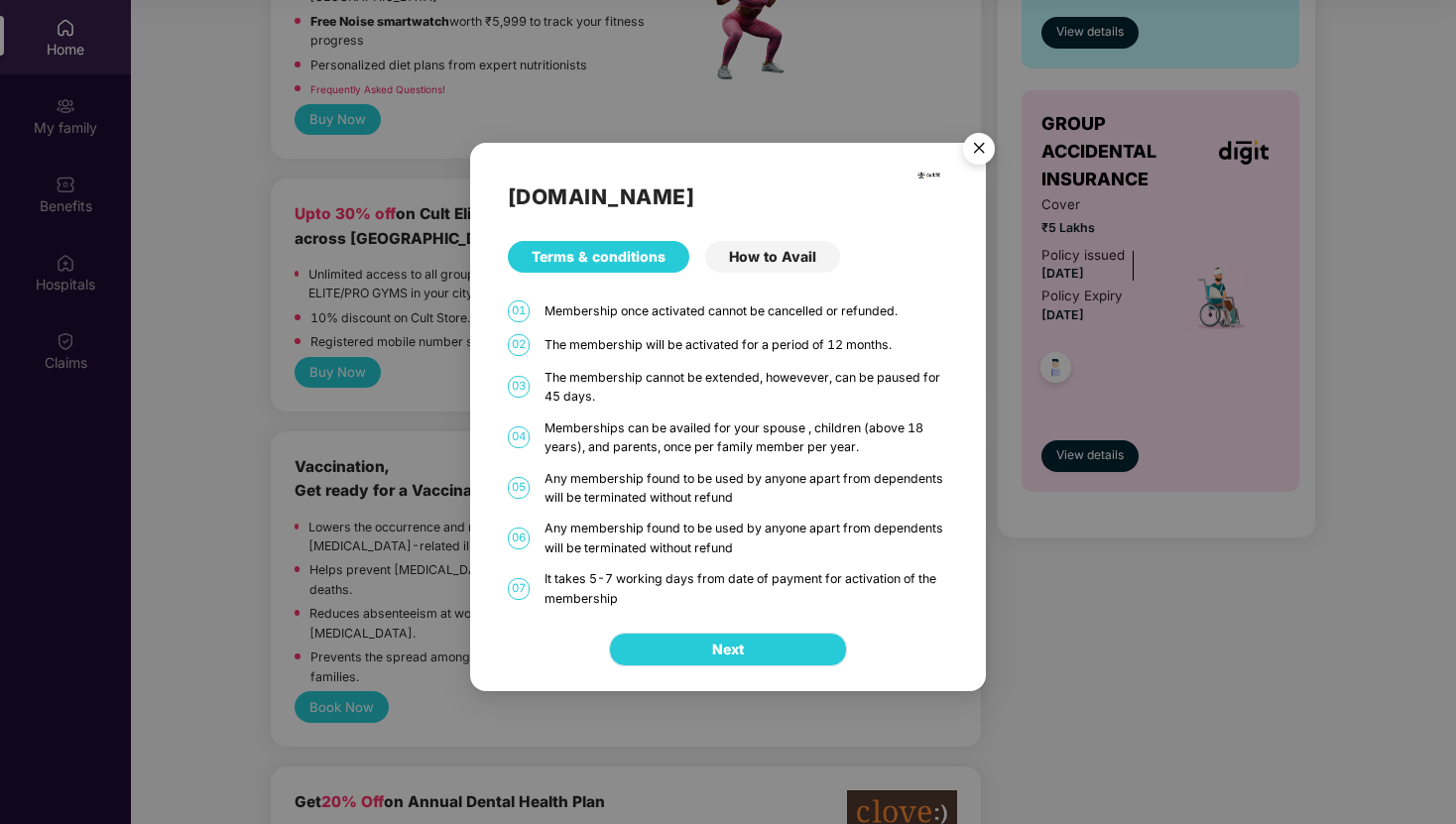 click on "Next" at bounding box center [728, 649] 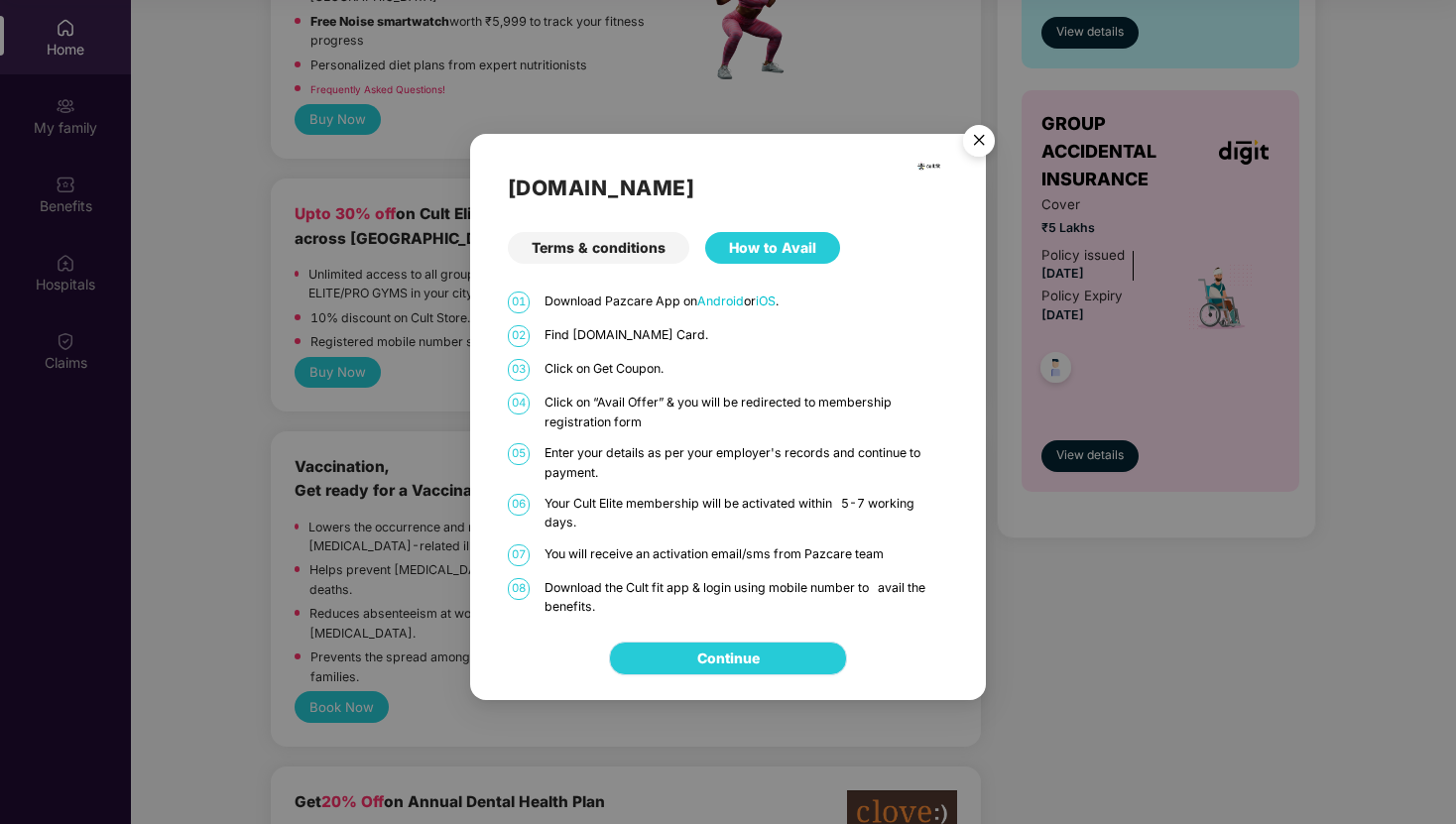 click on "Continue" at bounding box center (728, 658) 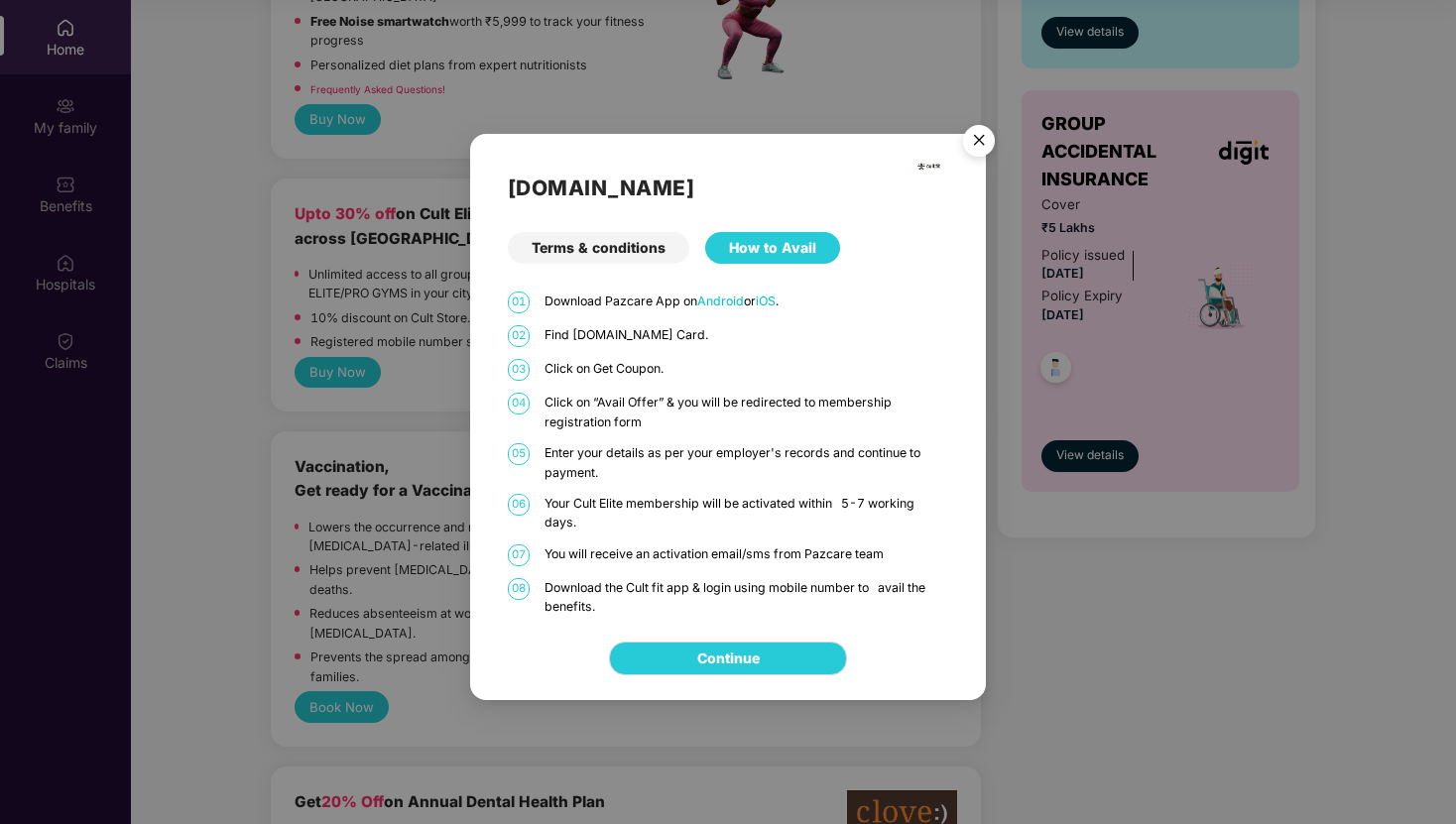 click at bounding box center (979, 144) 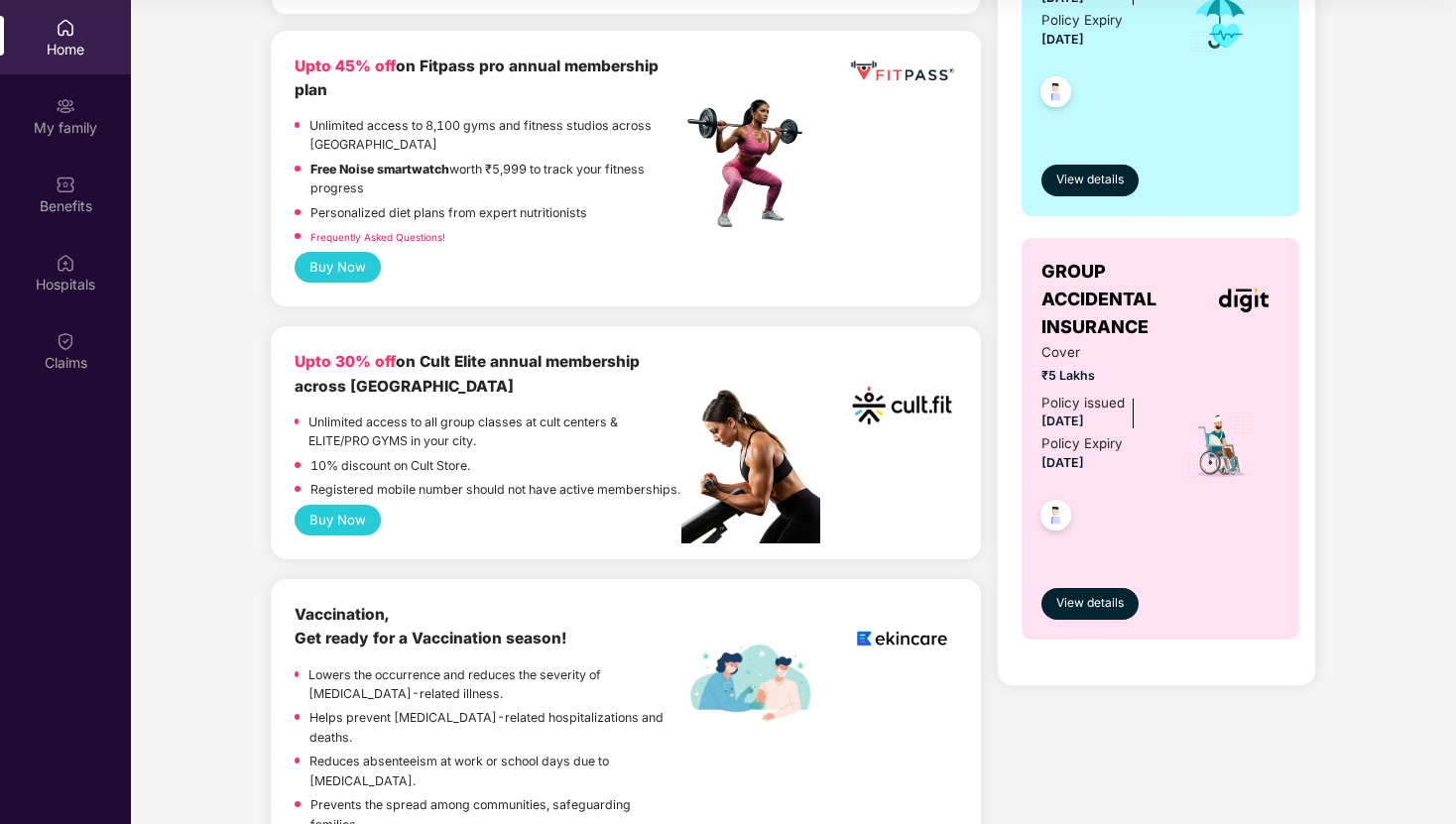 scroll, scrollTop: 465, scrollLeft: 0, axis: vertical 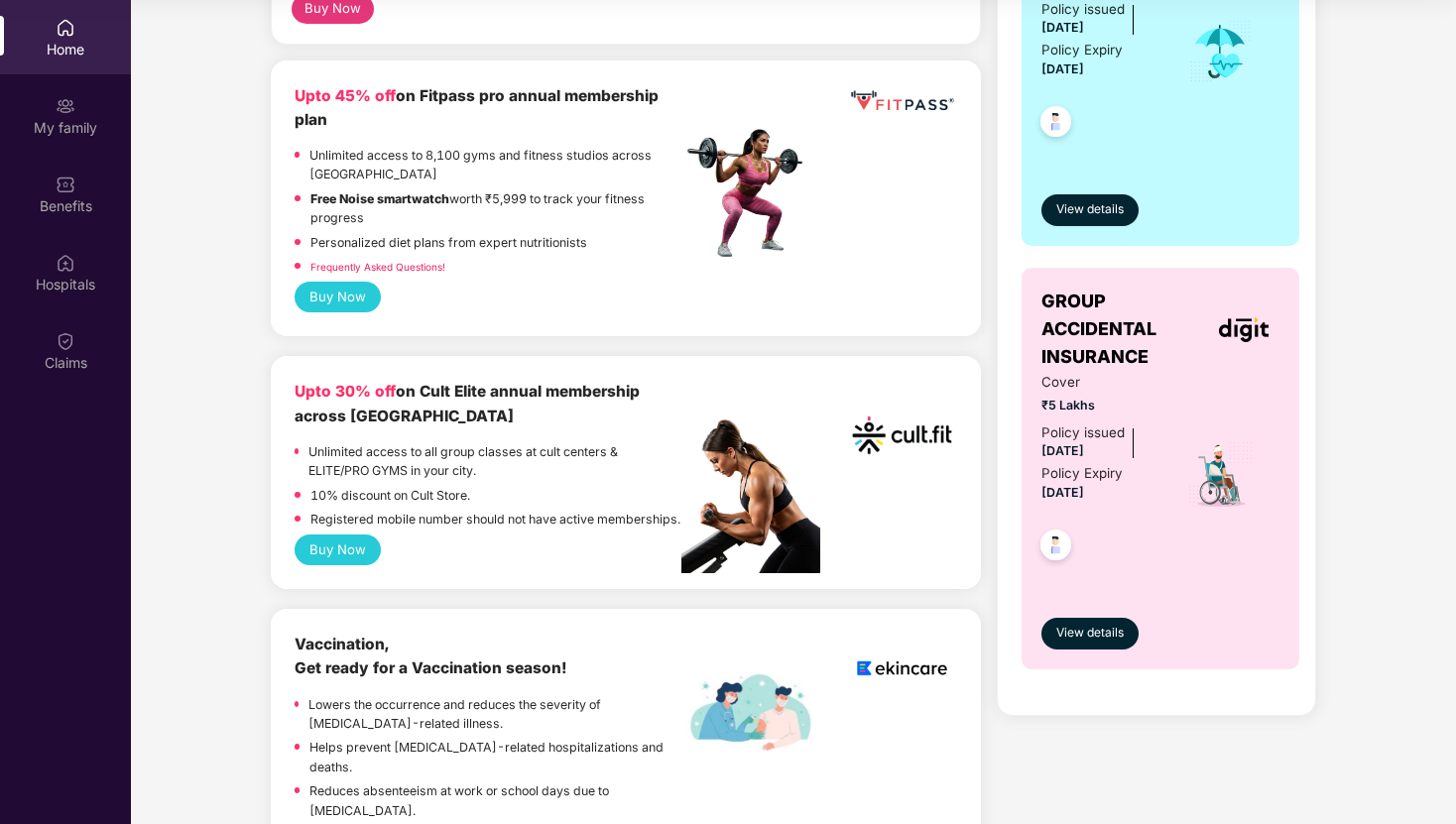 click on "Upto 45% off  on Fitpass pro annual membership plan Unlimited access to 8,100 gyms and fitness studios across India Free Noise smartwatch  worth ₹5,999 to track your fitness progress Personalized diet plans from expert nutritionists             Frequently Asked Questions!" at bounding box center (488, 182) 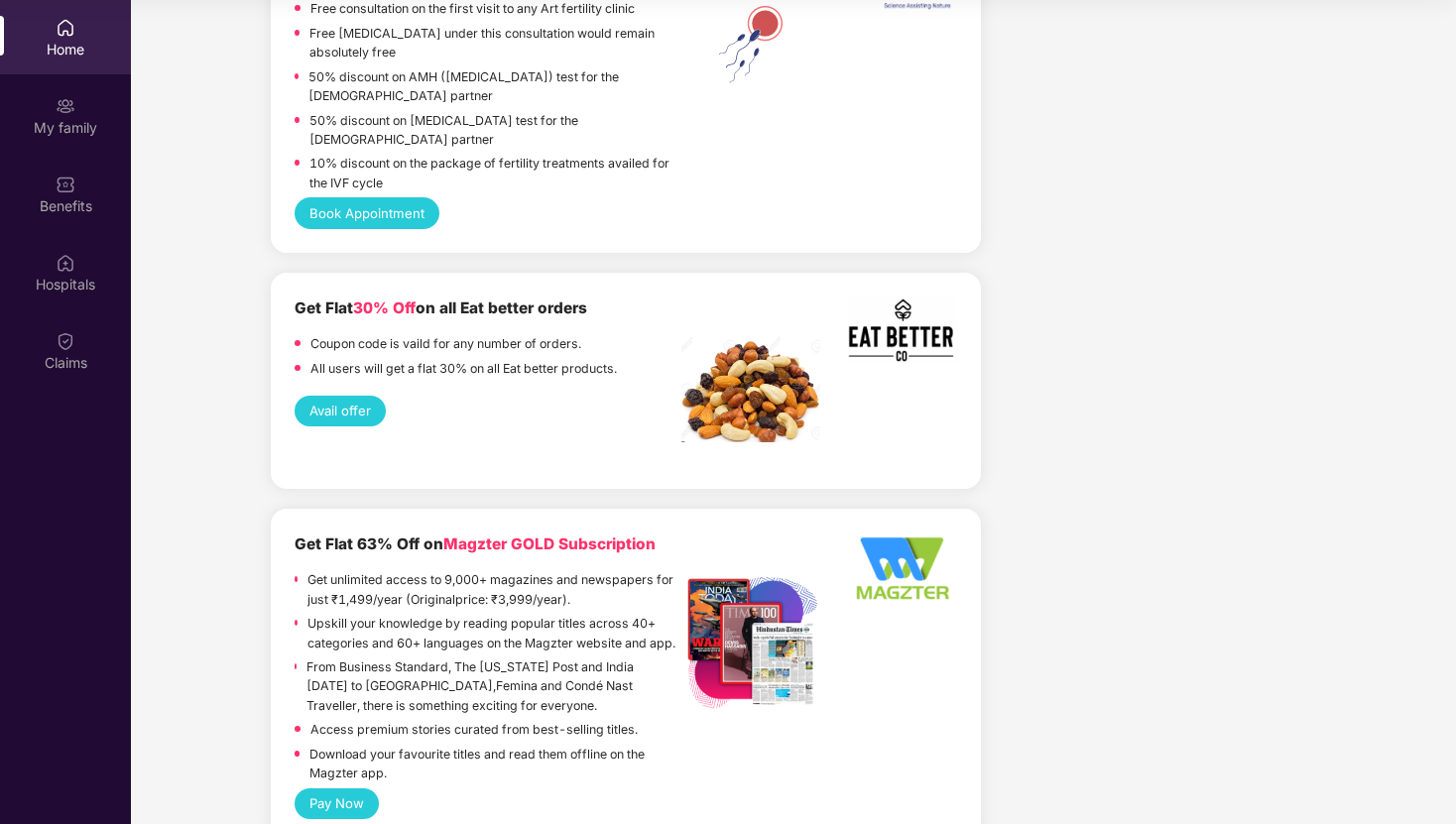 scroll, scrollTop: 3861, scrollLeft: 0, axis: vertical 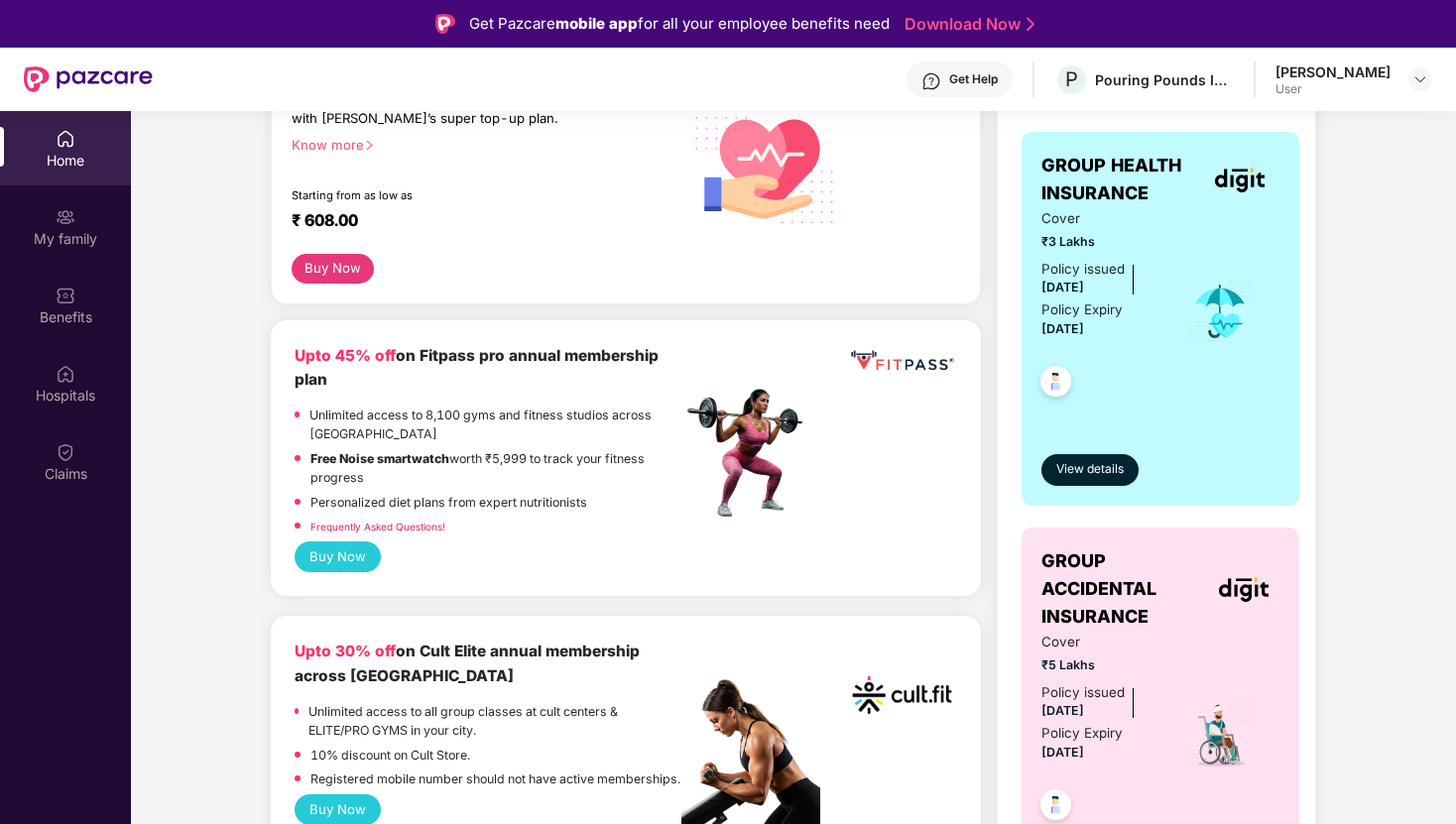 click on "Buy Now" at bounding box center [337, 556] 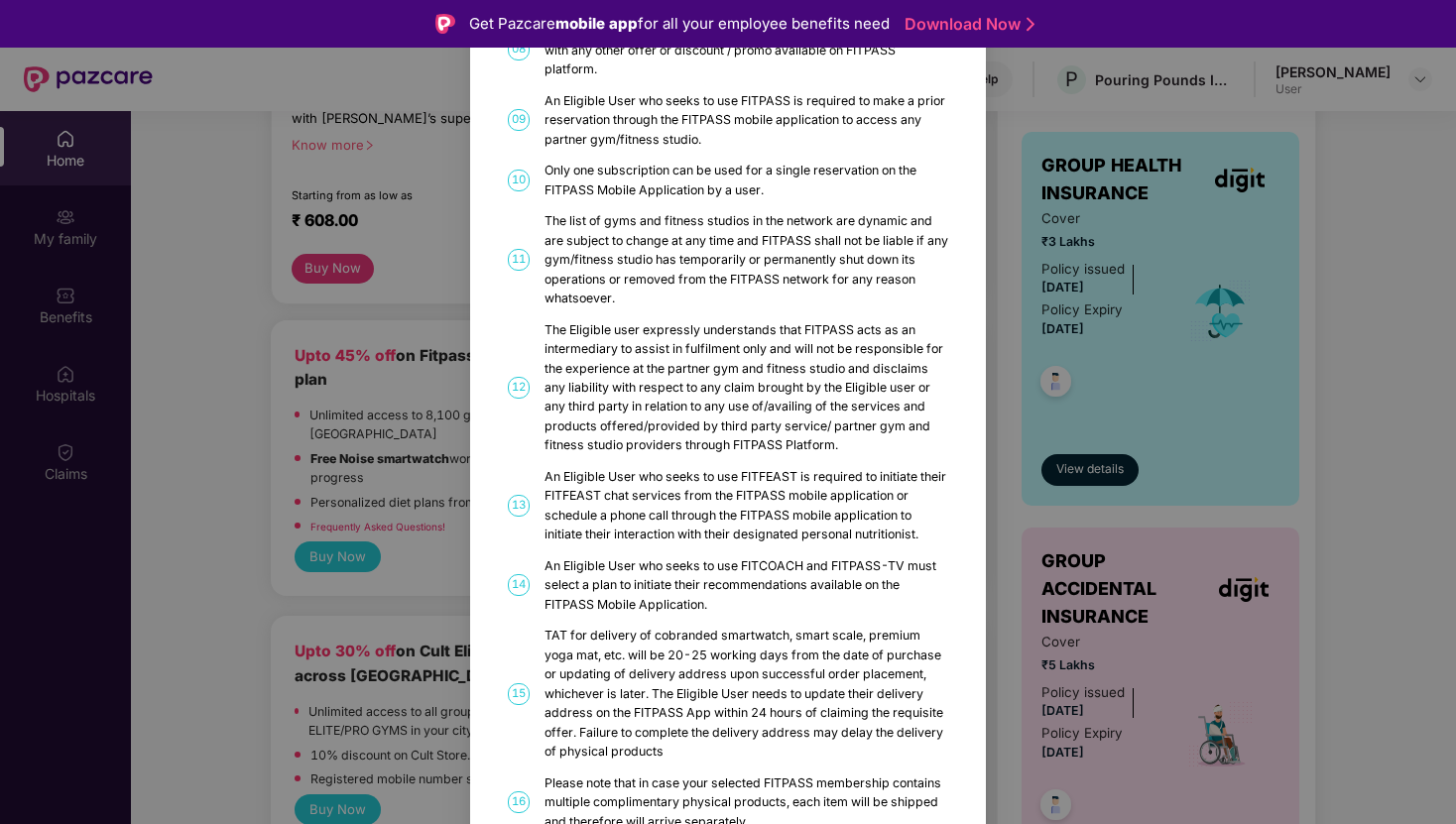 scroll, scrollTop: 953, scrollLeft: 0, axis: vertical 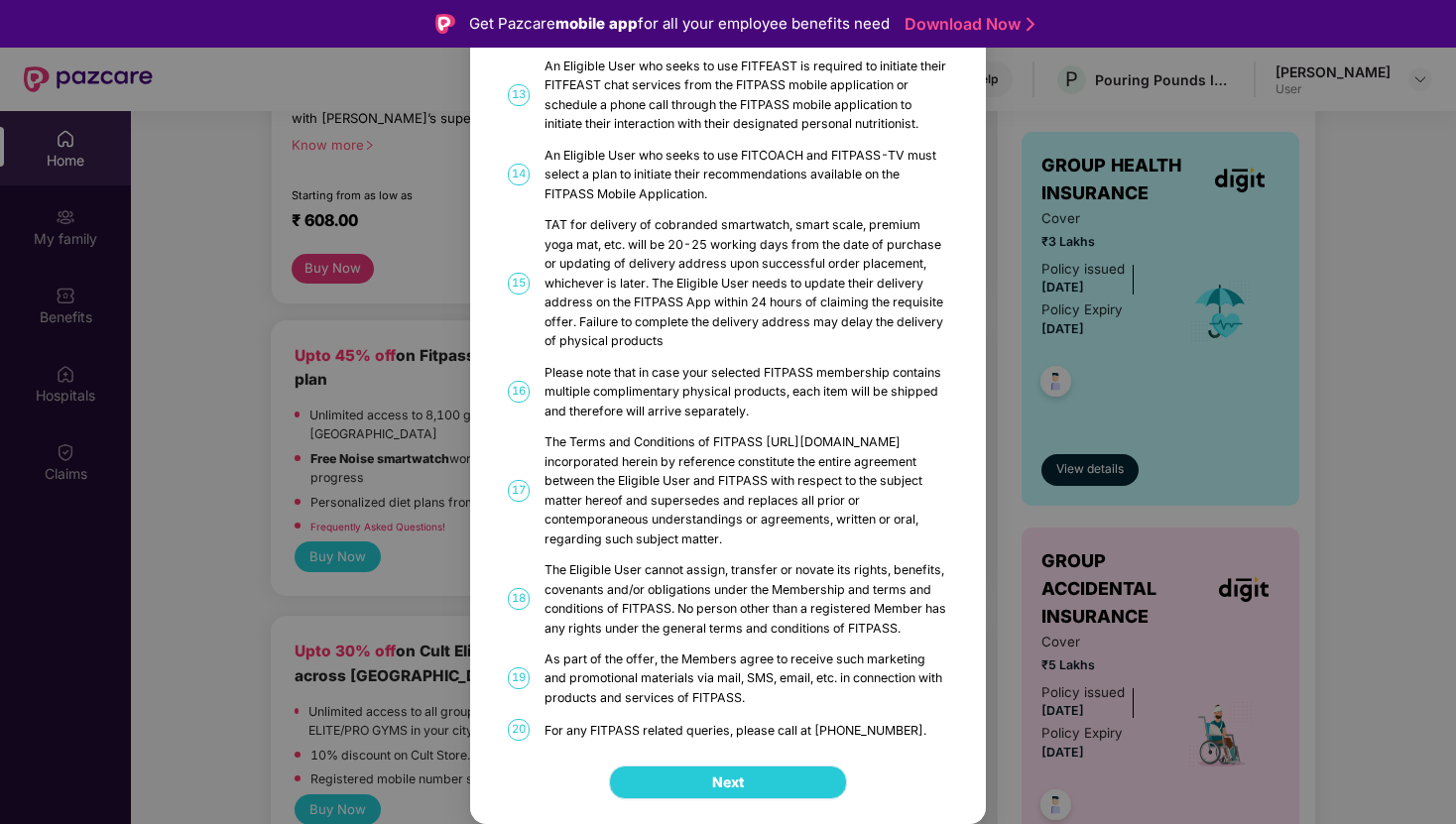 click on "Next" at bounding box center (728, 782) 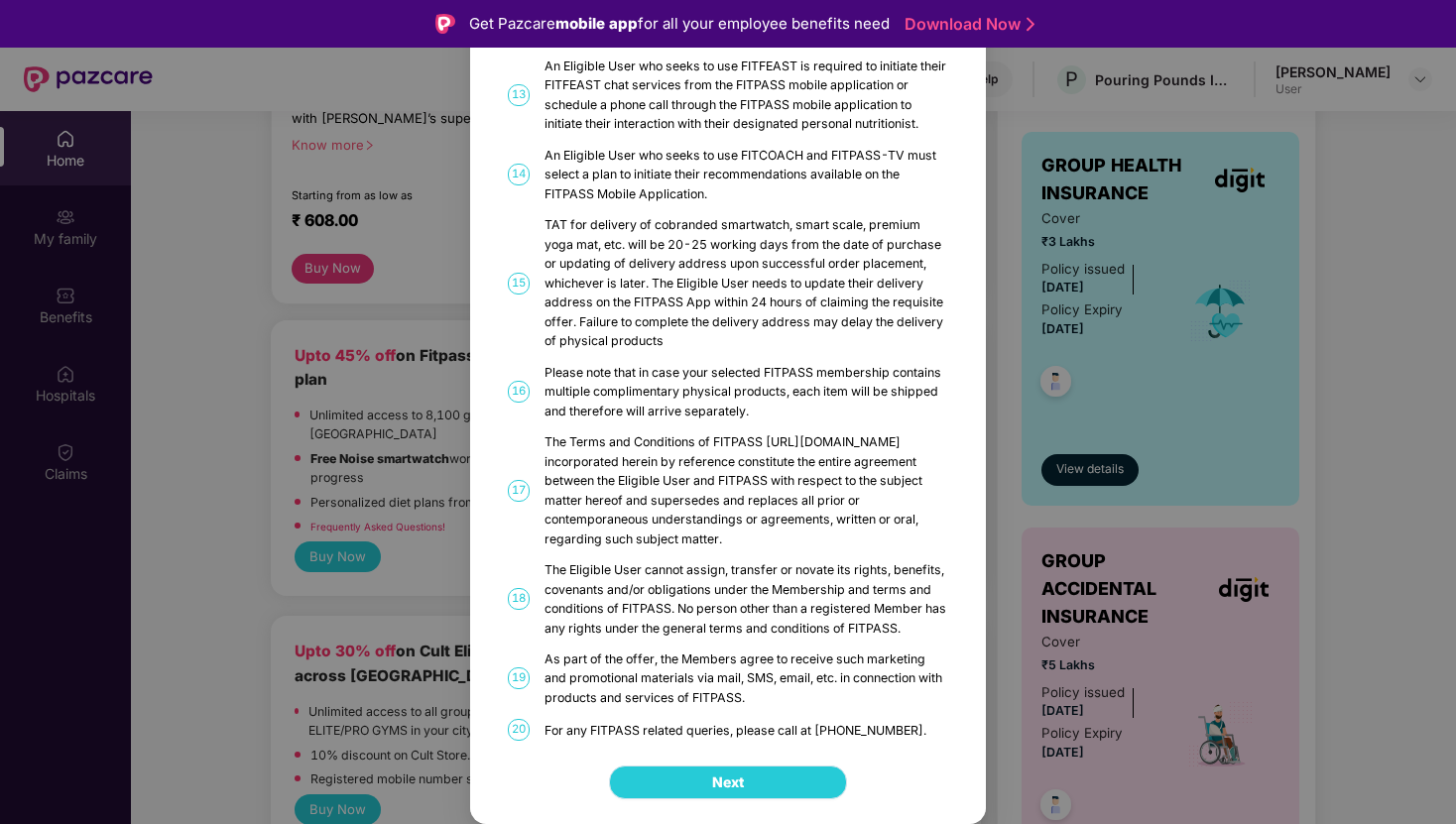 scroll, scrollTop: 0, scrollLeft: 0, axis: both 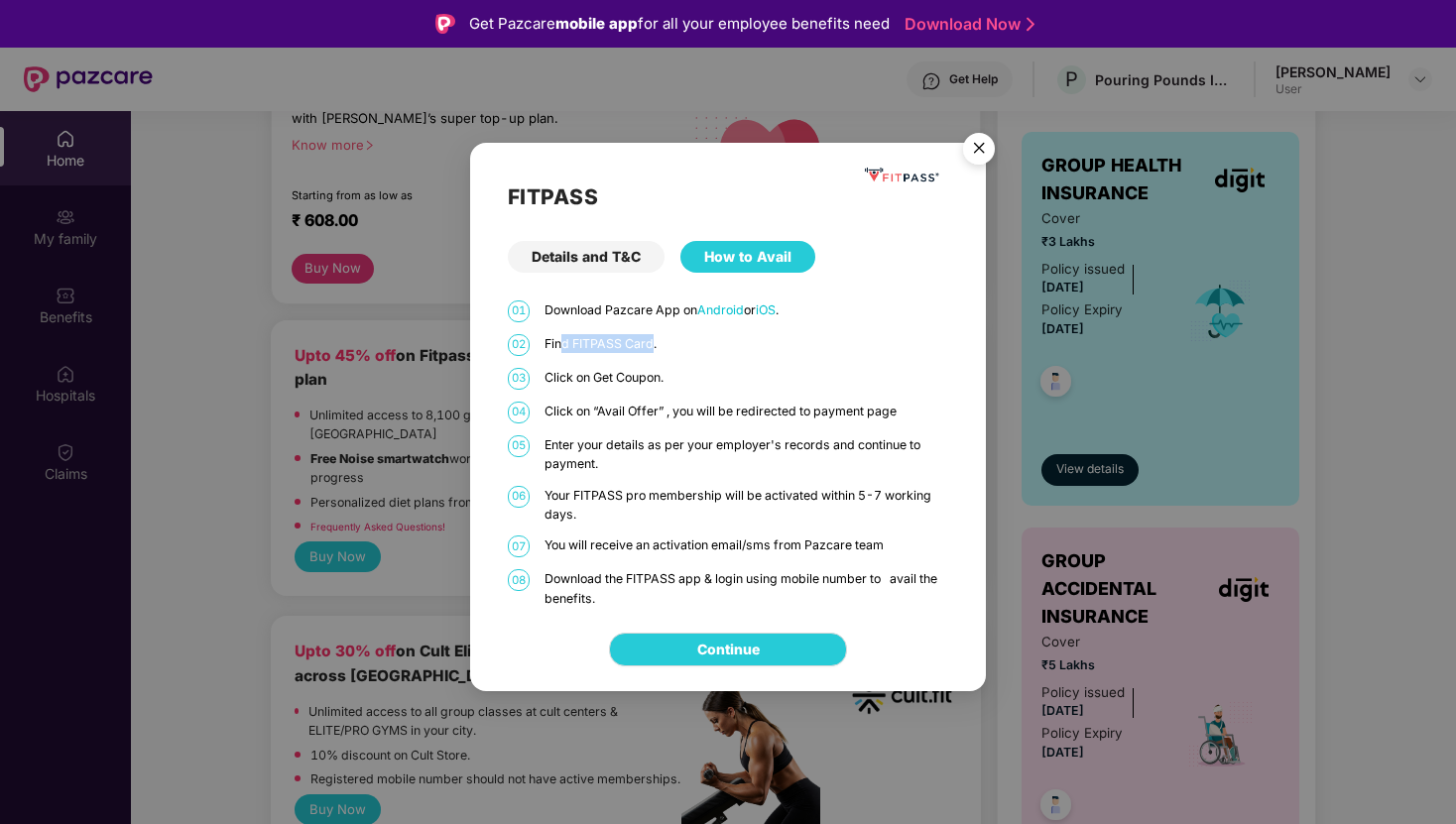 drag, startPoint x: 560, startPoint y: 340, endPoint x: 655, endPoint y: 344, distance: 95.084173 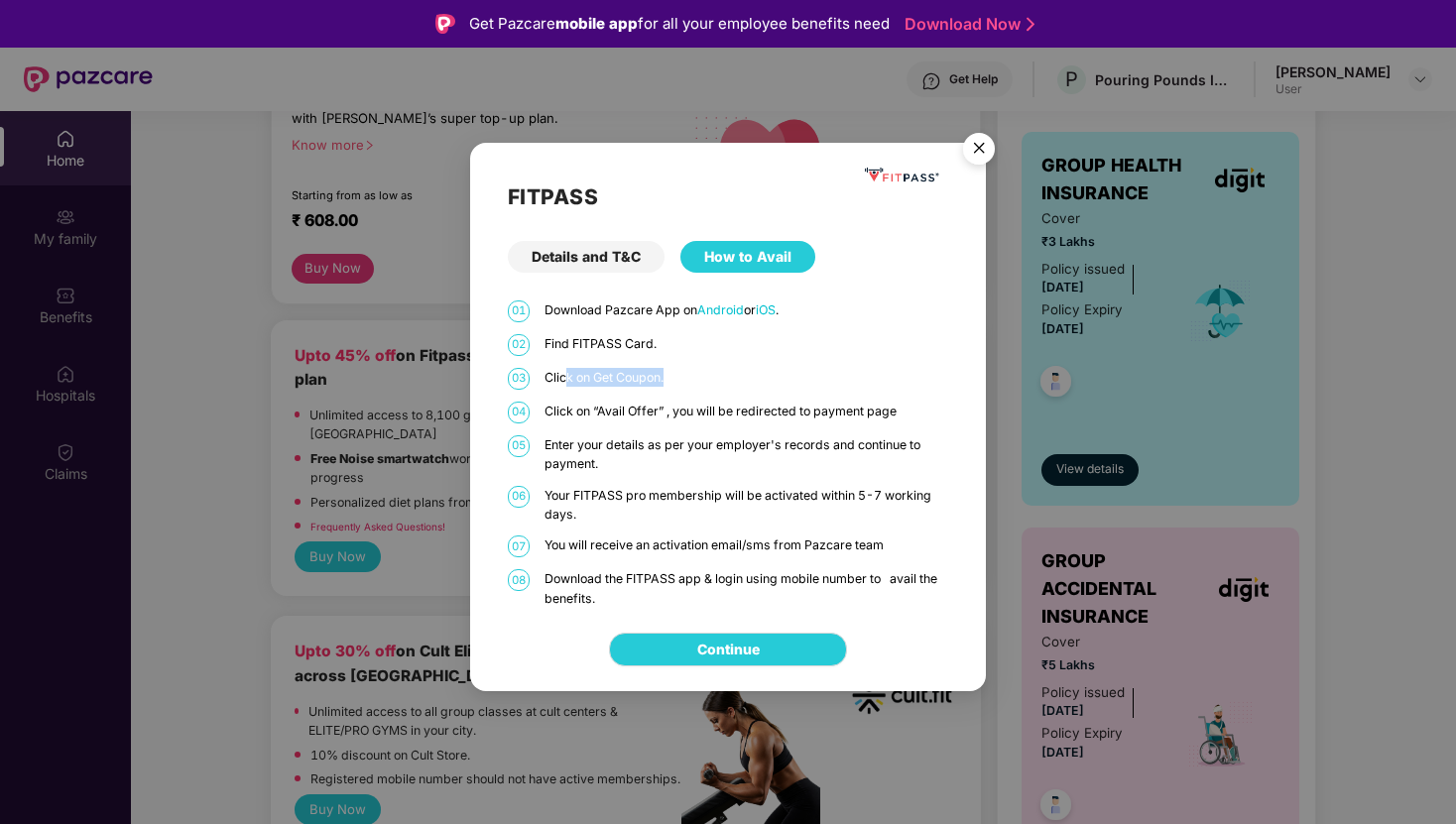 drag, startPoint x: 567, startPoint y: 376, endPoint x: 669, endPoint y: 379, distance: 102.04411 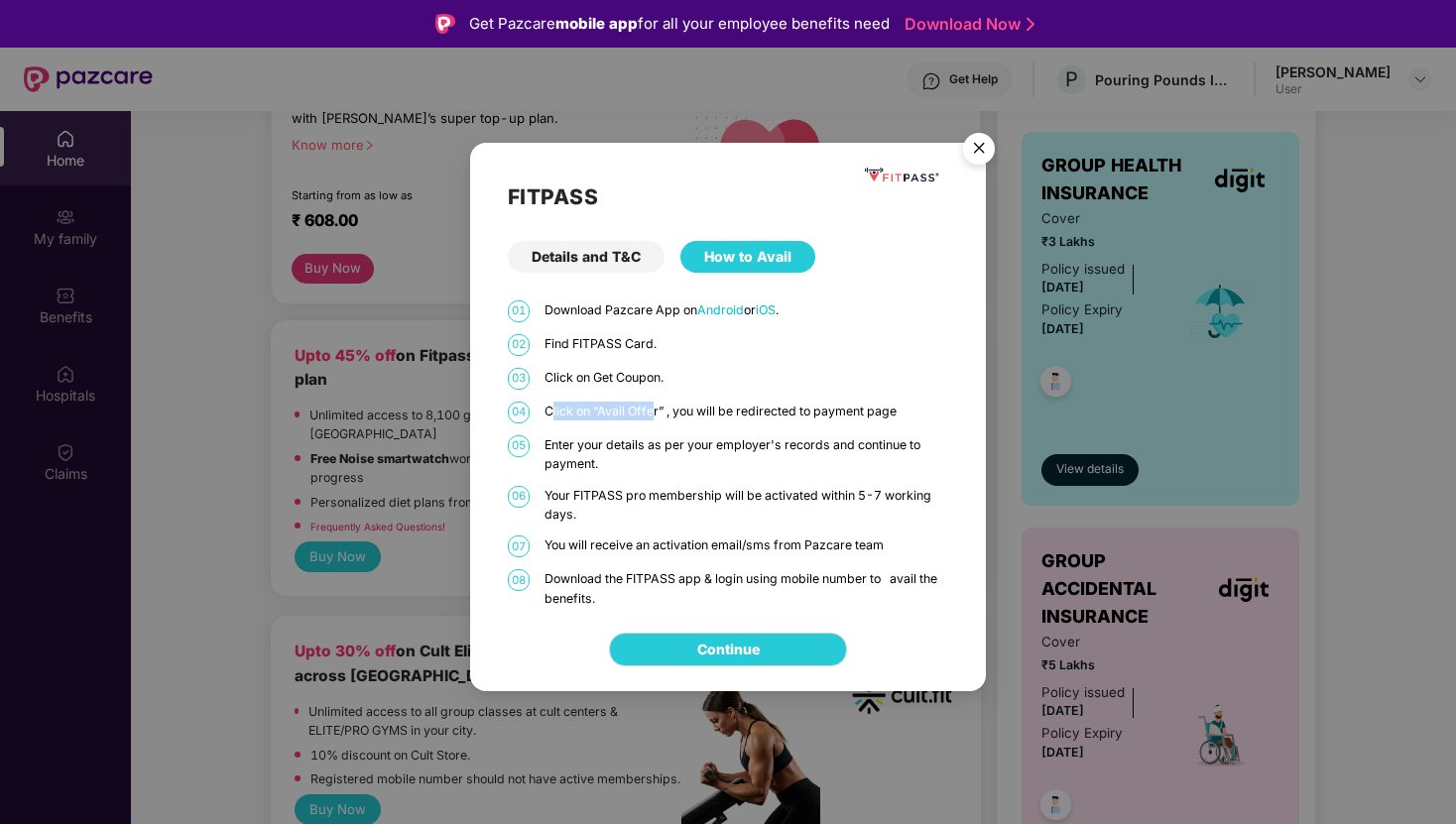 drag, startPoint x: 552, startPoint y: 409, endPoint x: 656, endPoint y: 417, distance: 104.307238 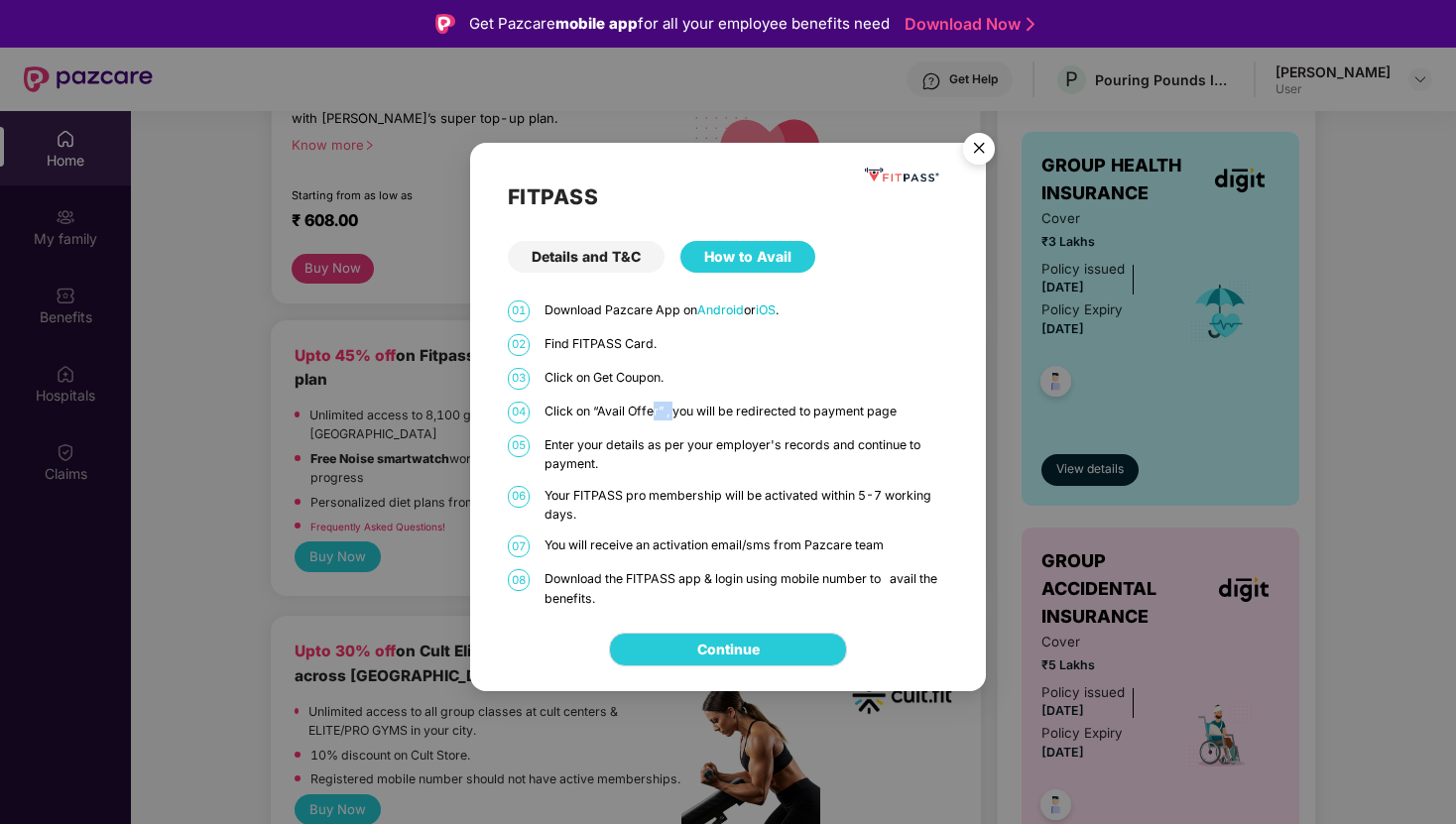 drag, startPoint x: 655, startPoint y: 417, endPoint x: 672, endPoint y: 416, distance: 17.029386 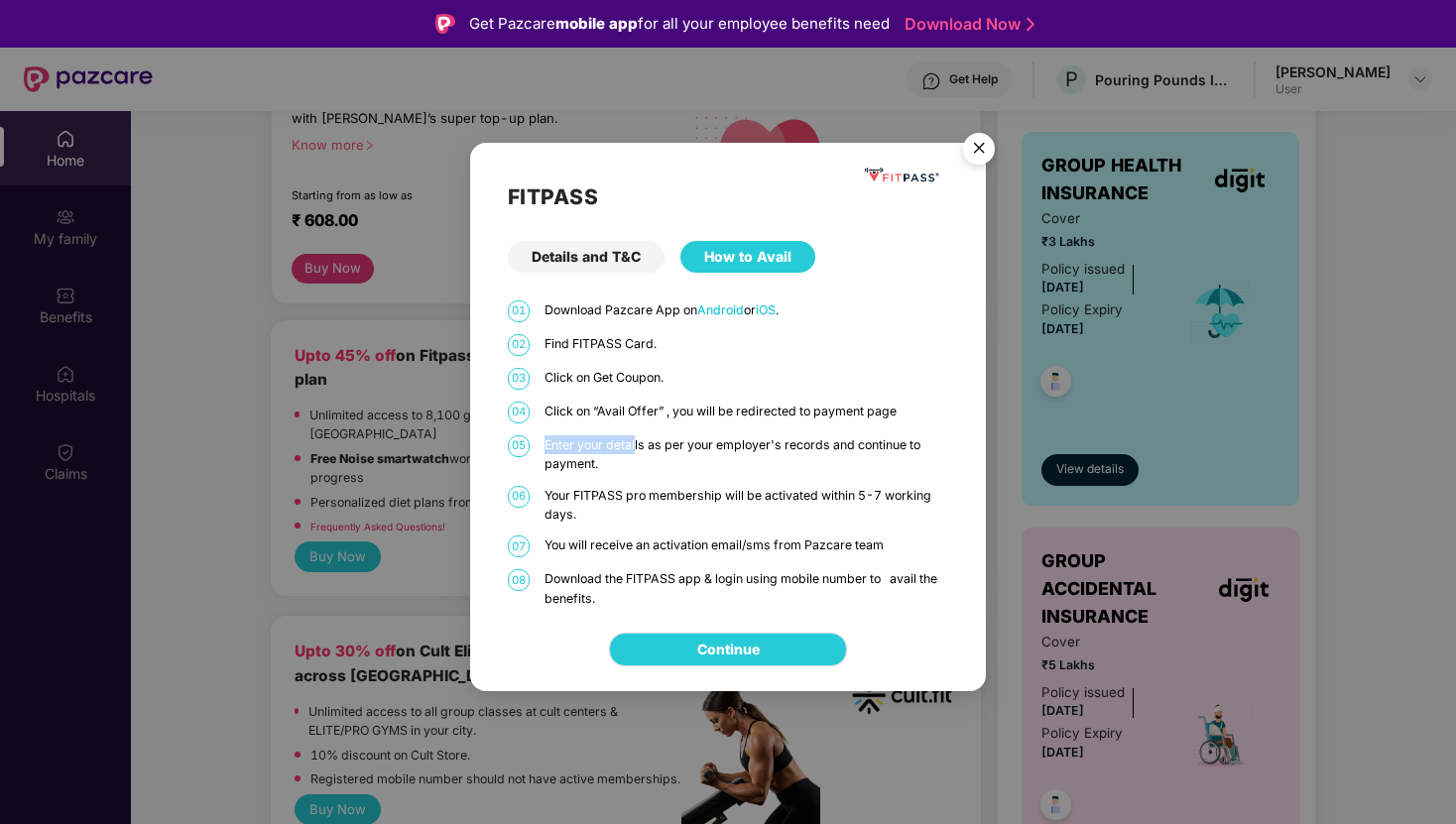 drag, startPoint x: 546, startPoint y: 443, endPoint x: 636, endPoint y: 449, distance: 90.199778 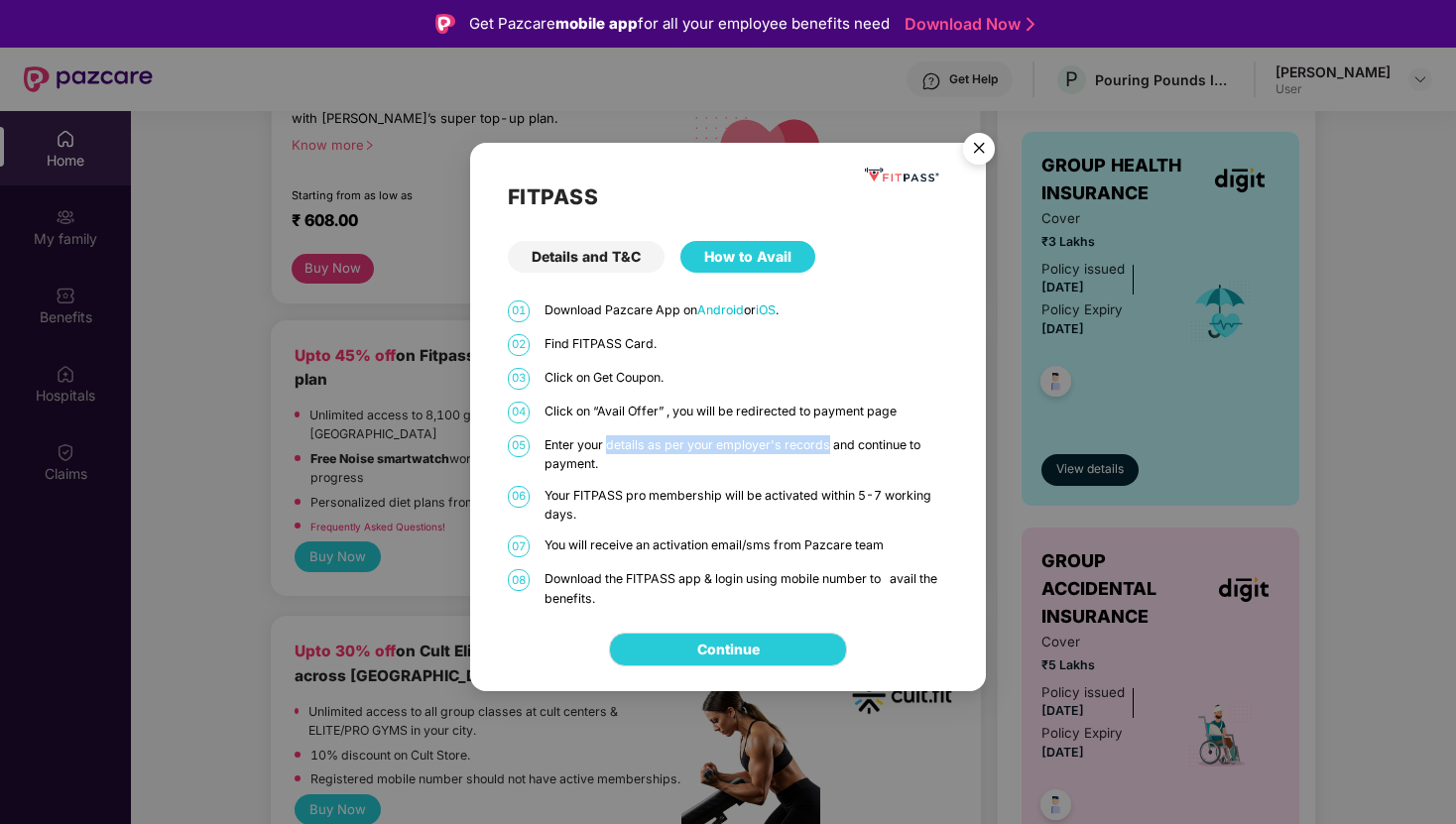 drag, startPoint x: 636, startPoint y: 449, endPoint x: 811, endPoint y: 450, distance: 175.00286 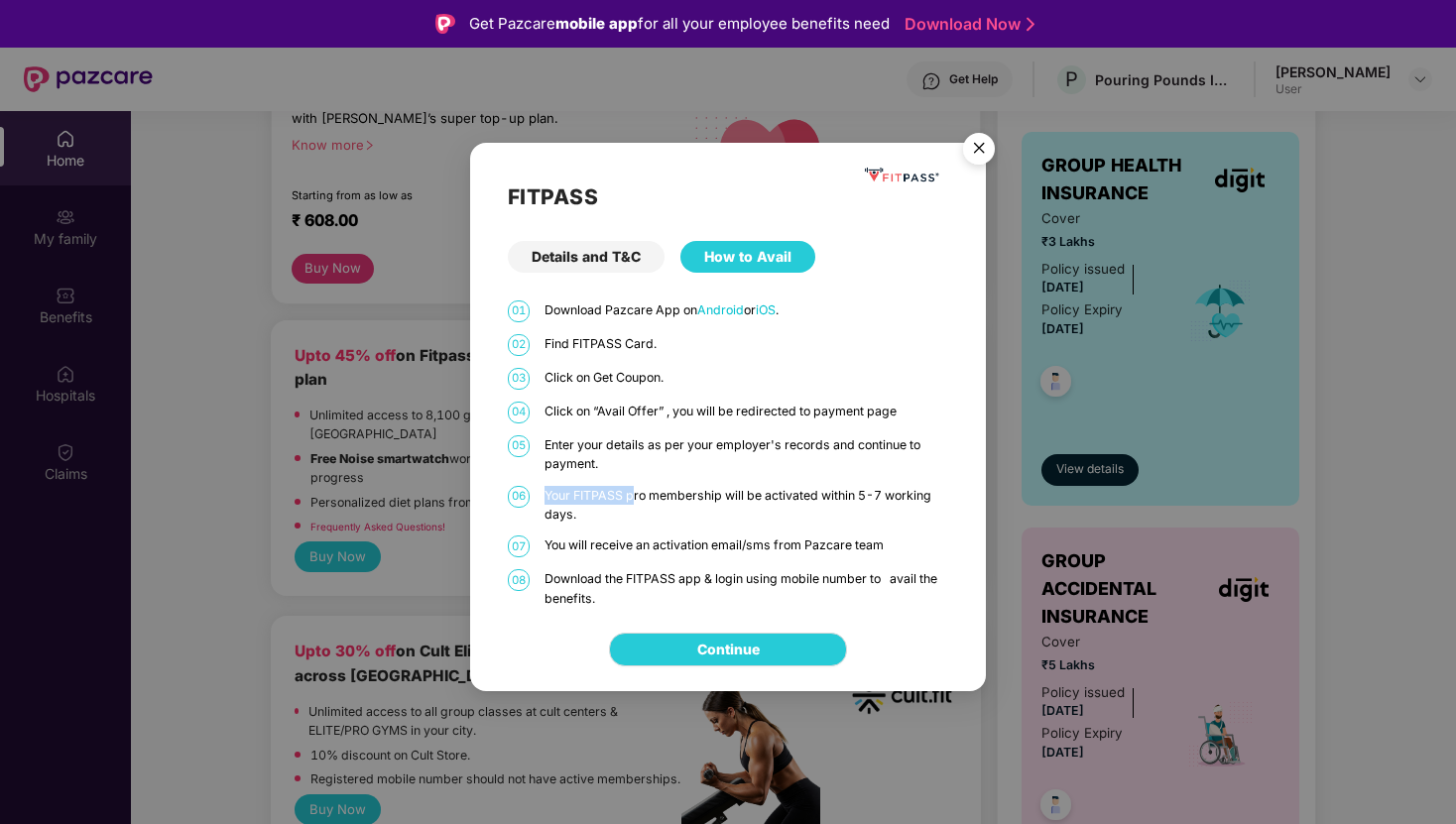 drag, startPoint x: 546, startPoint y: 495, endPoint x: 635, endPoint y: 498, distance: 89.05055 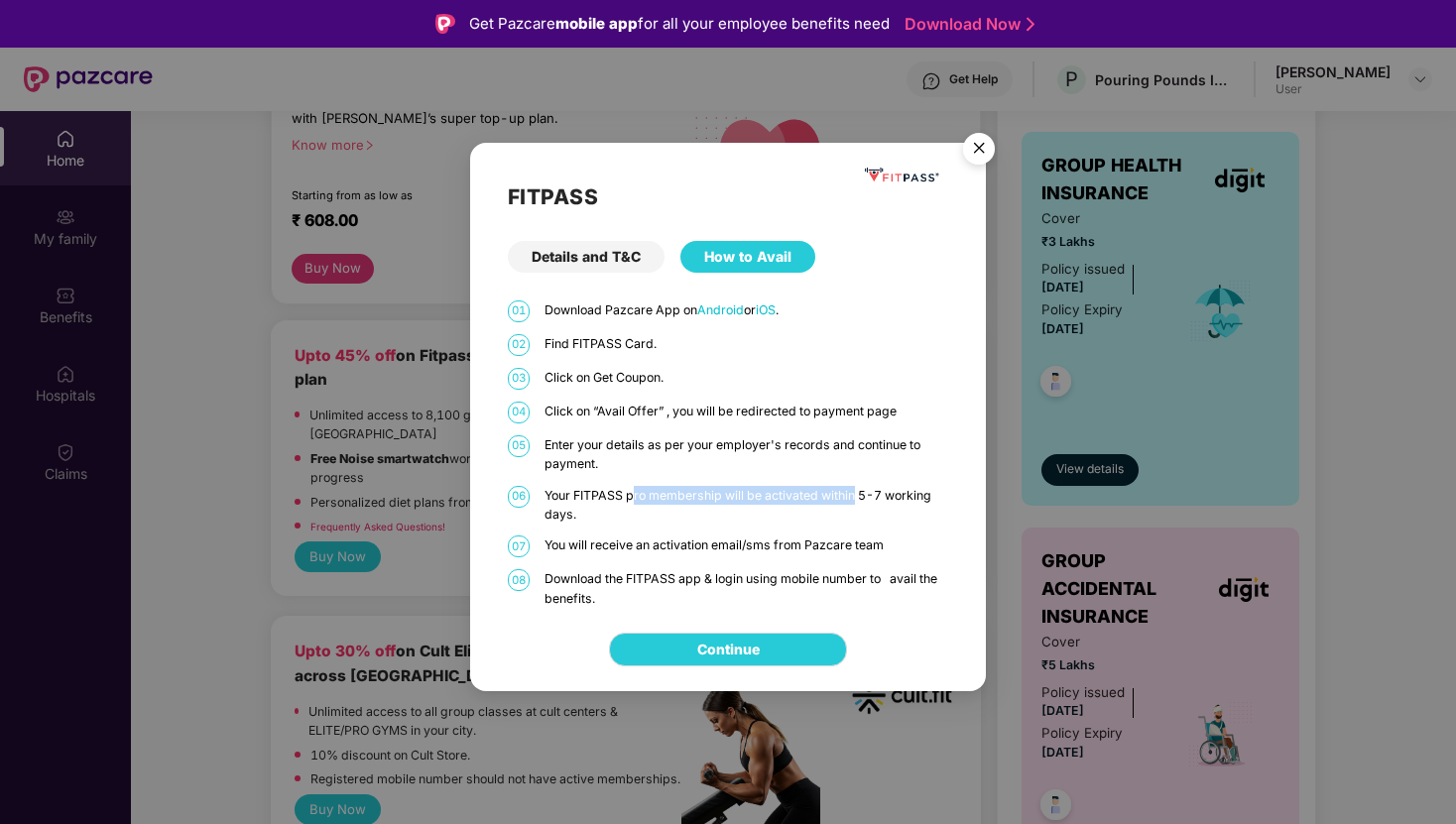 drag, startPoint x: 635, startPoint y: 498, endPoint x: 848, endPoint y: 500, distance: 213.00939 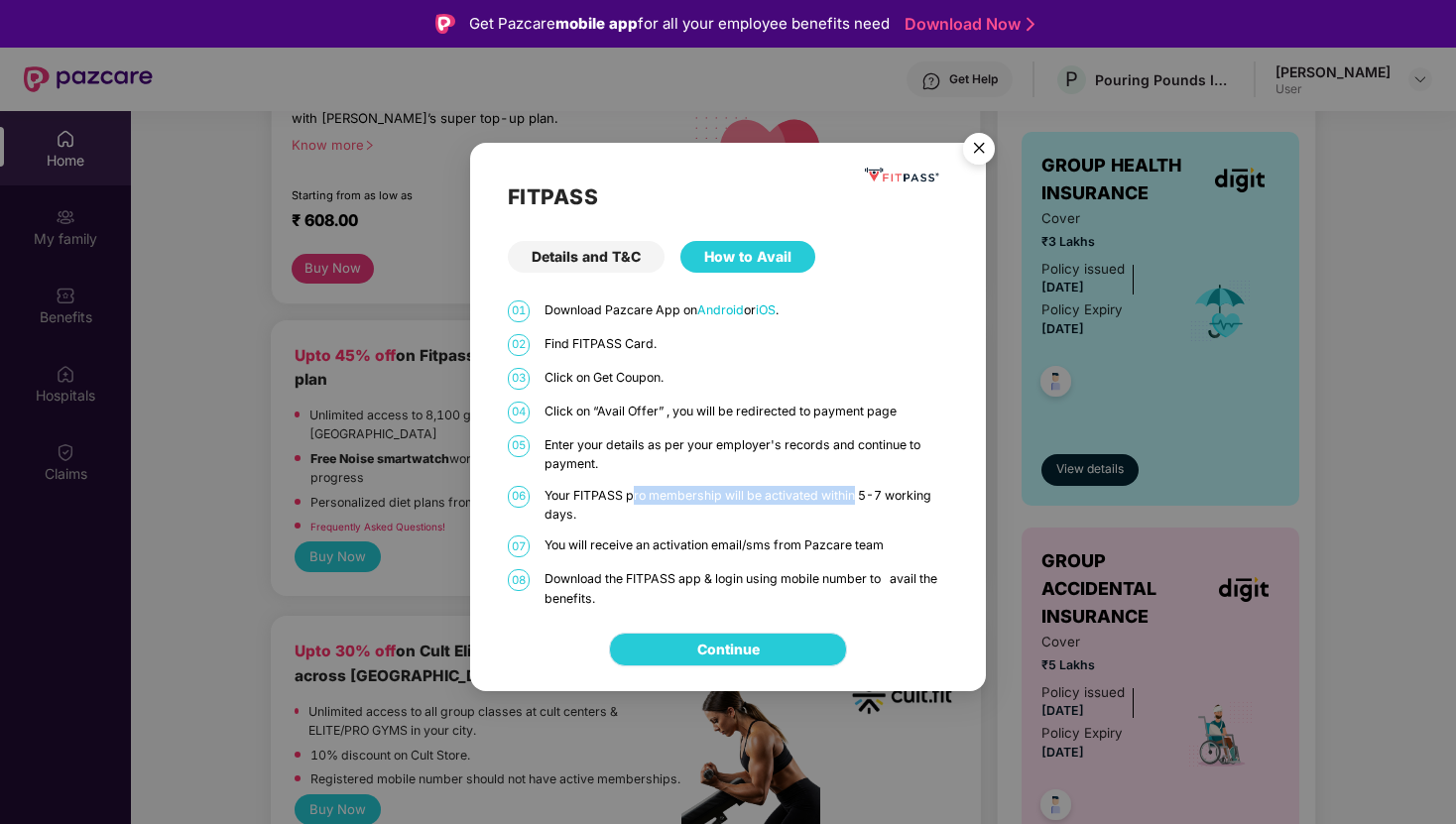 click on "Continue" at bounding box center [728, 649] 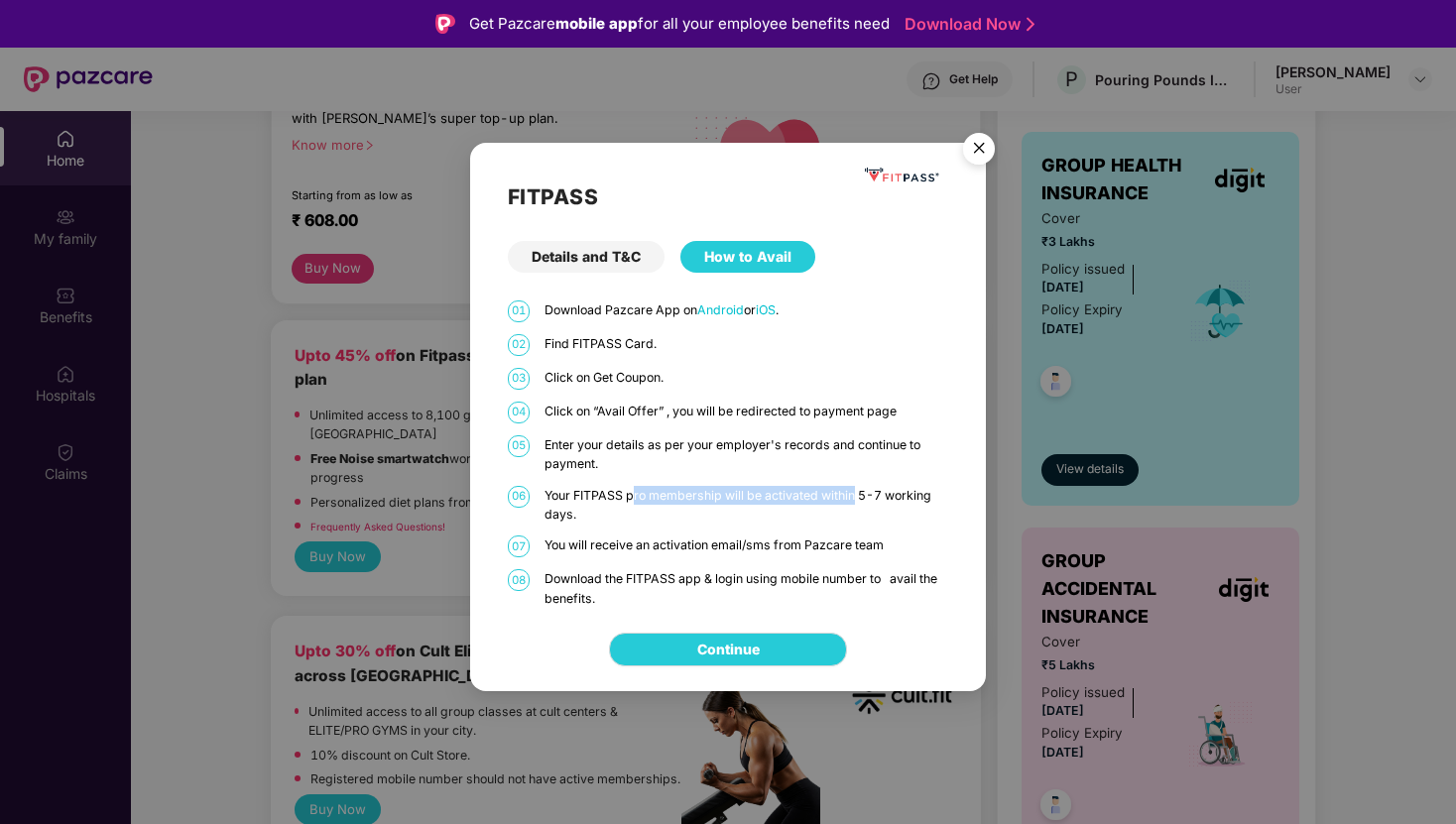 click on "01 Download Pazcare App on  Android  or  iOS  . 02 Find FITPASS Card. 03 Click on Get Coupon. 04 Click on “Avail Offer” , you will be redirected  to payment page 05 Enter your details as per your employer's records and continue to payment. 06 Your FITPASS pro membership will be activated within 5-7 working days. 07 You will receive an activation email/sms from Pazcare team 08 Download the FITPASS app & login using mobile number to   avail the benefits." at bounding box center [728, 454] 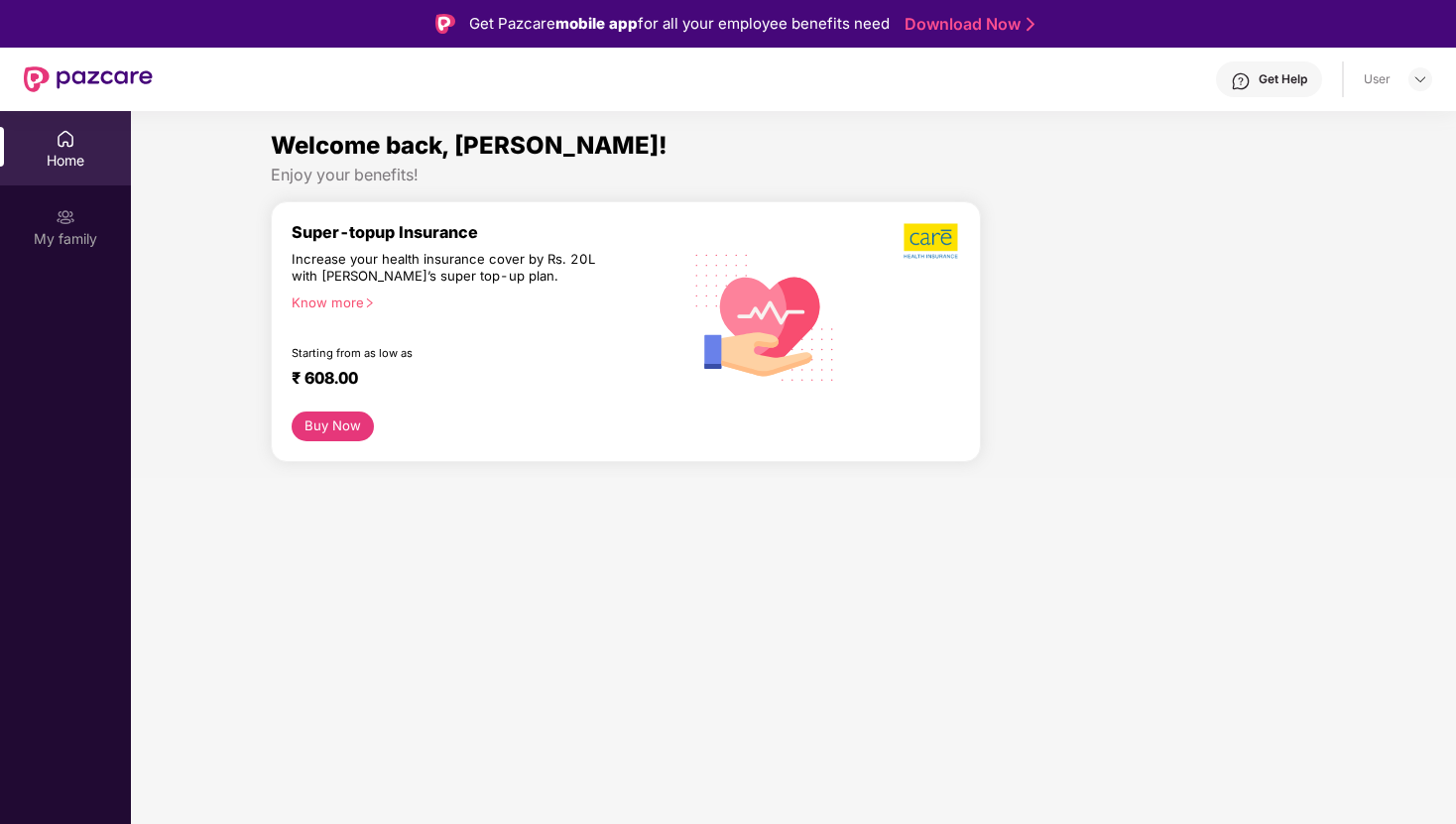 scroll, scrollTop: 0, scrollLeft: 0, axis: both 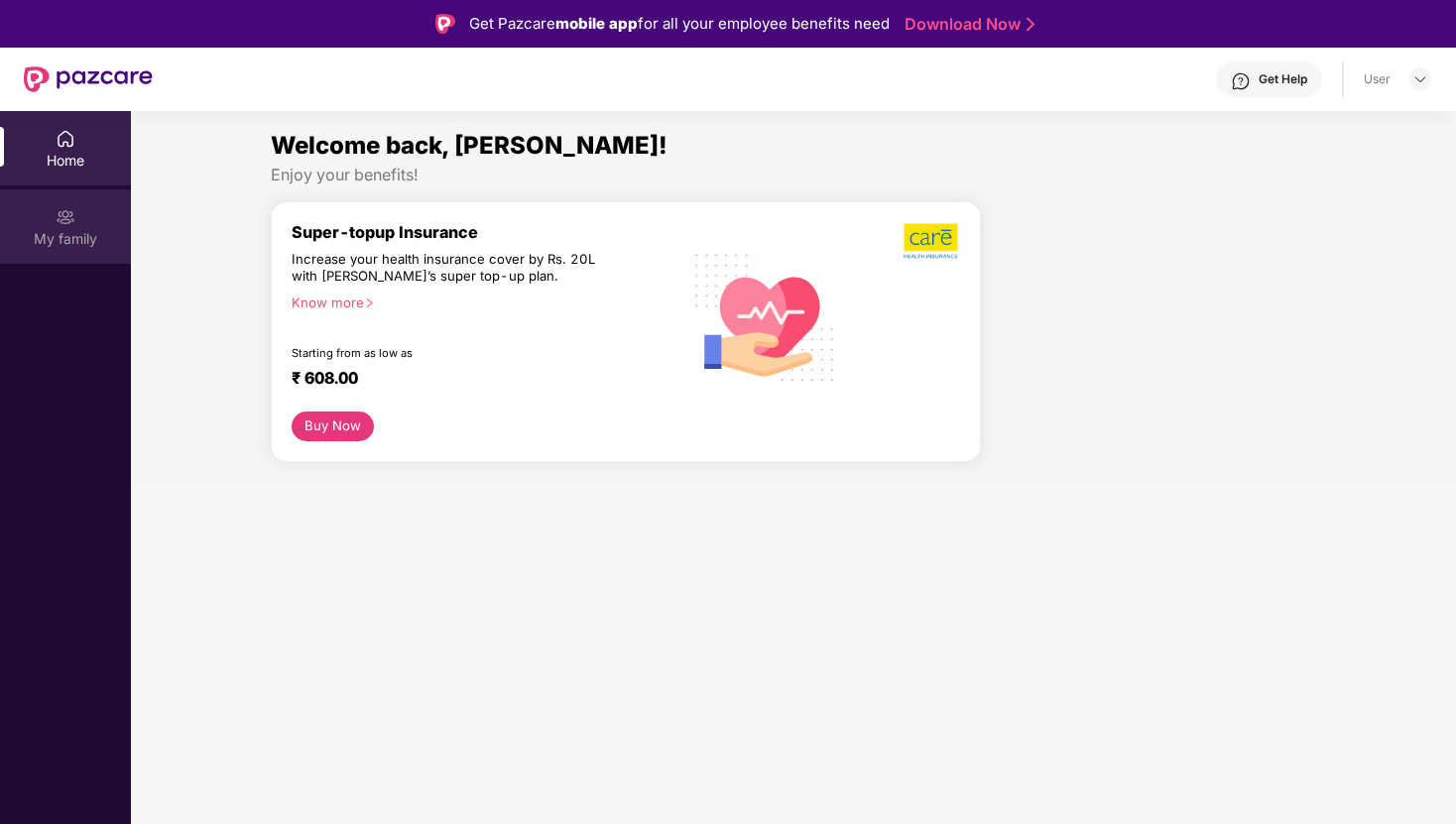 click on "My family" at bounding box center (65, 226) 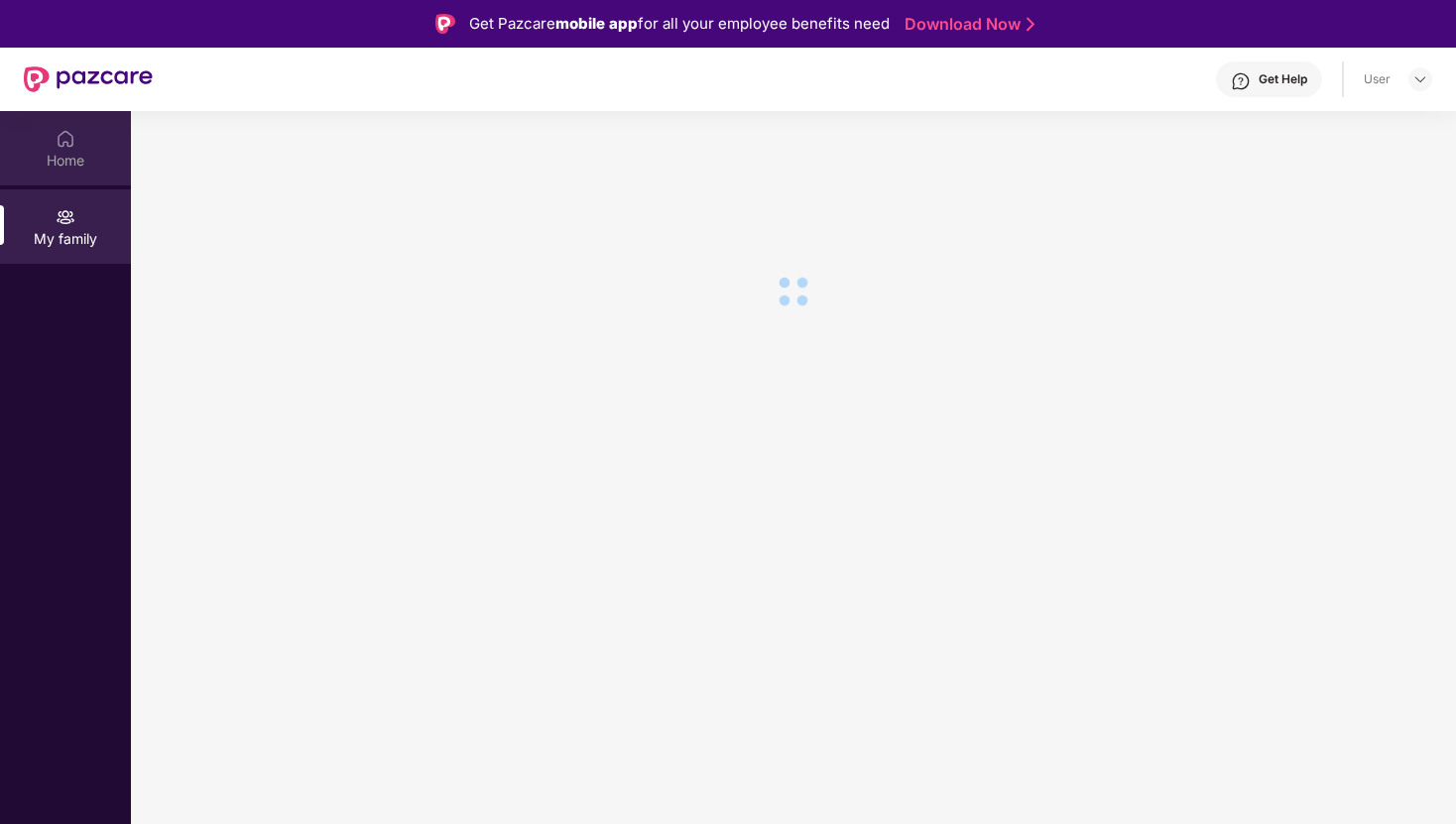 click on "Home" at bounding box center (65, 148) 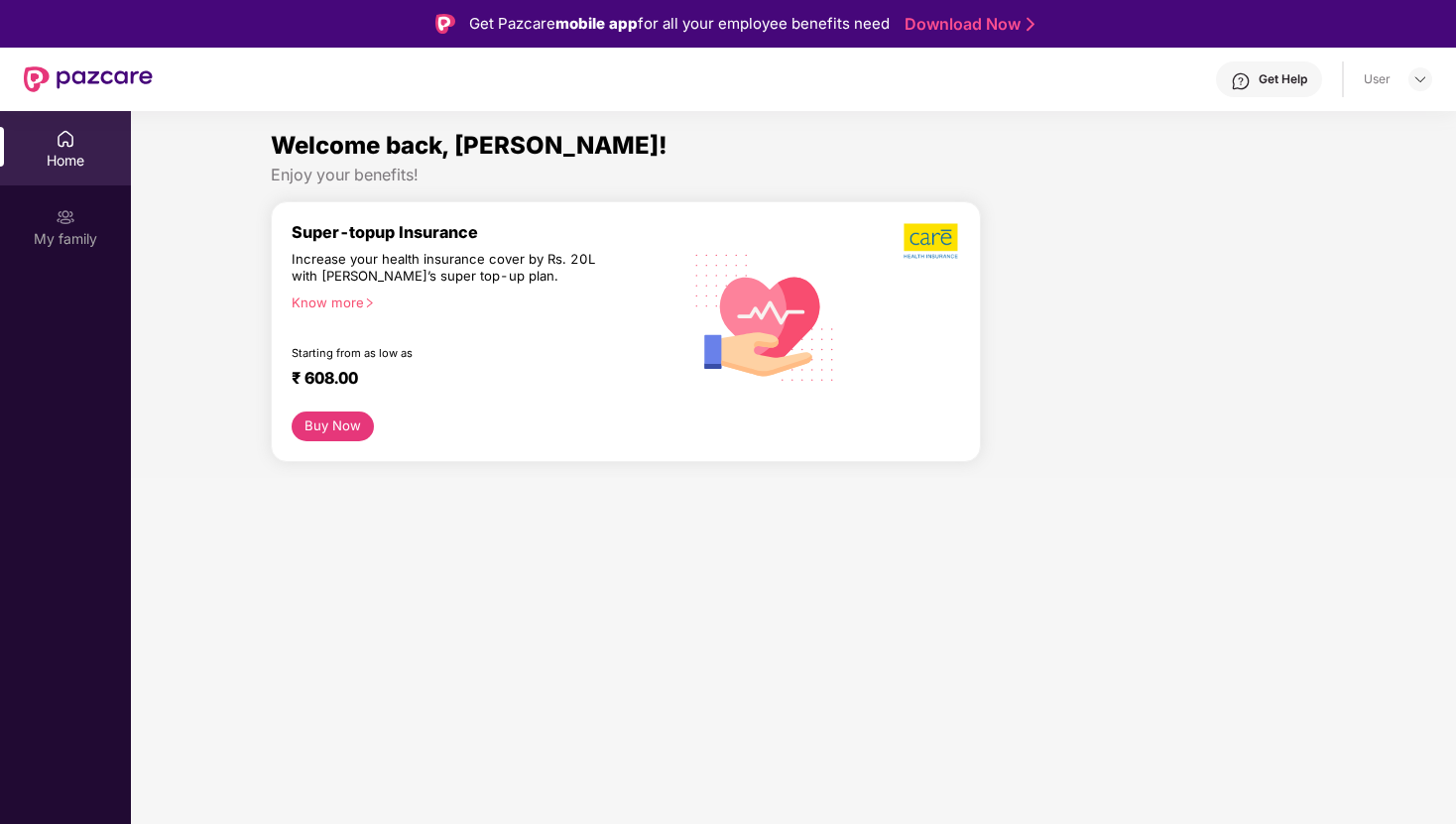 click at bounding box center (88, 79) 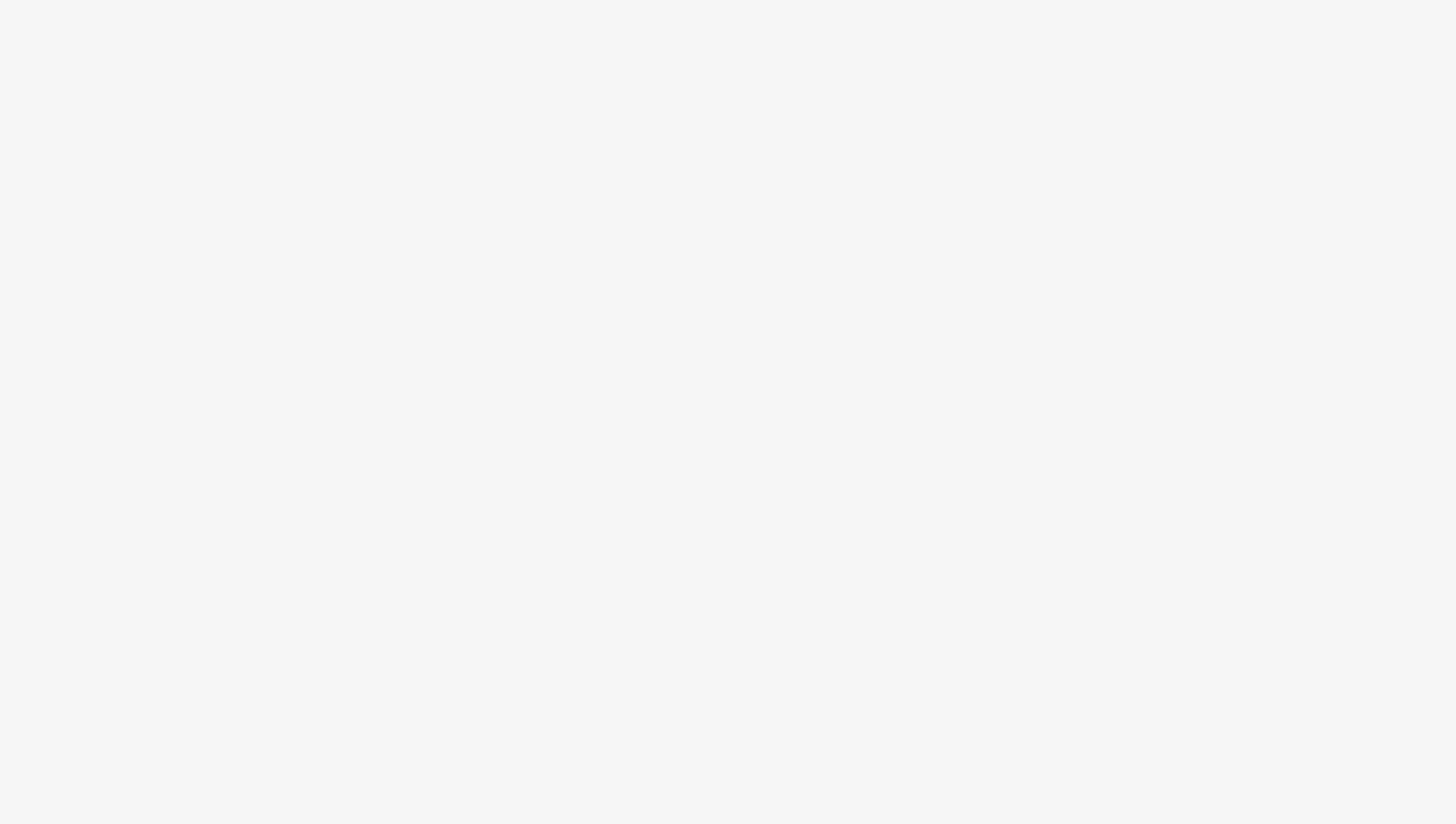 scroll, scrollTop: 0, scrollLeft: 0, axis: both 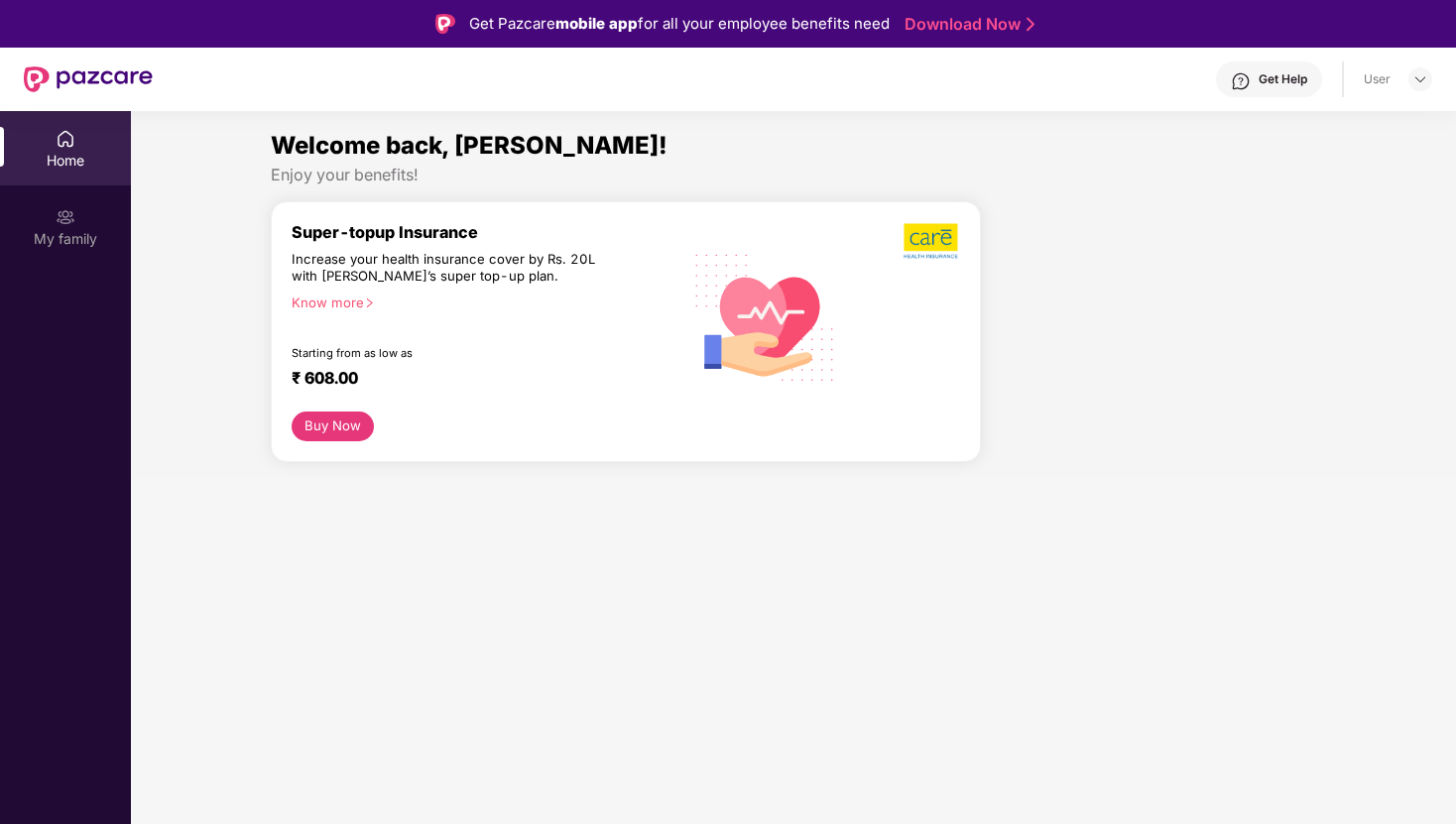 click on "Home" at bounding box center [65, 161] 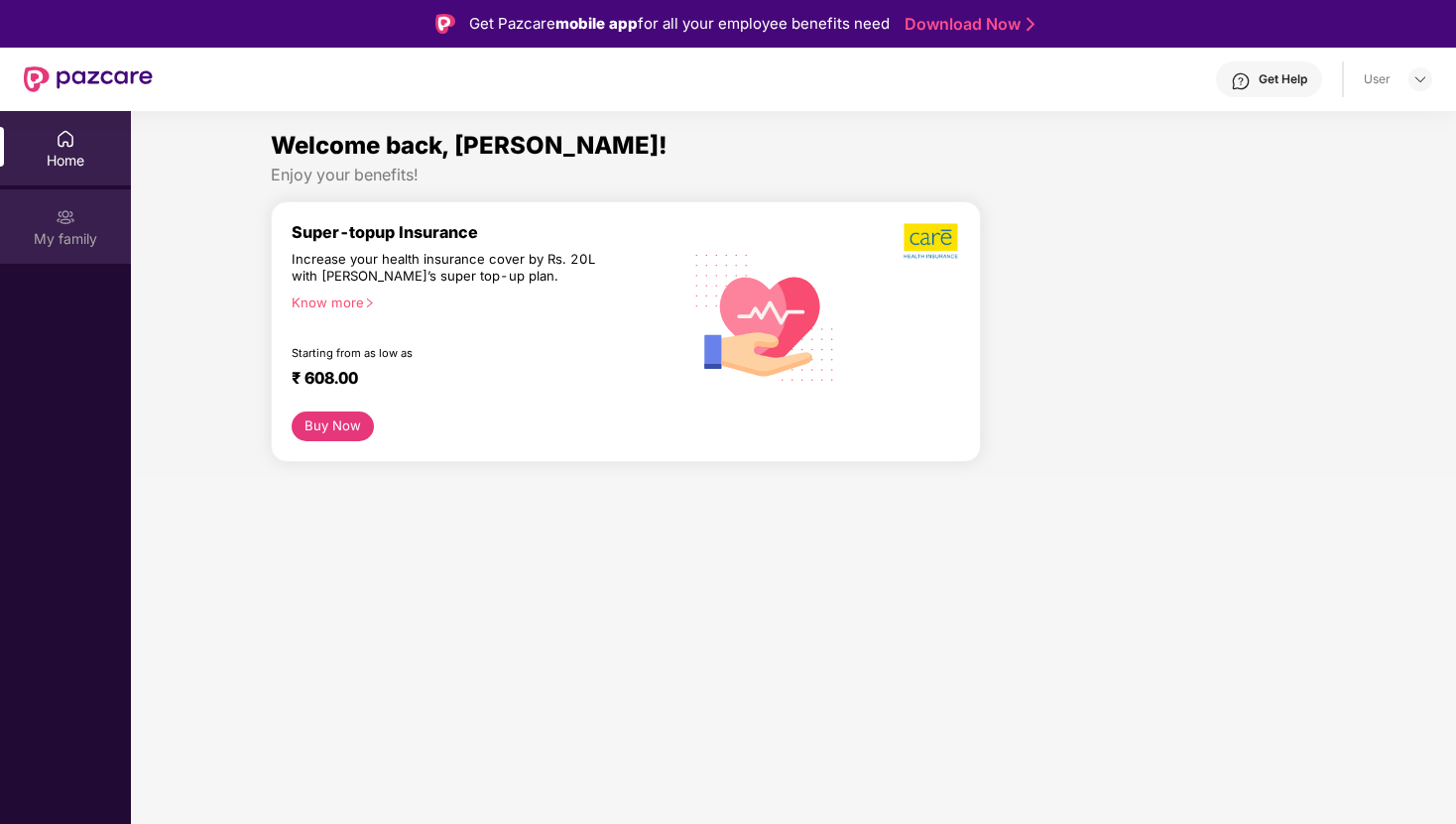 click at bounding box center [65, 217] 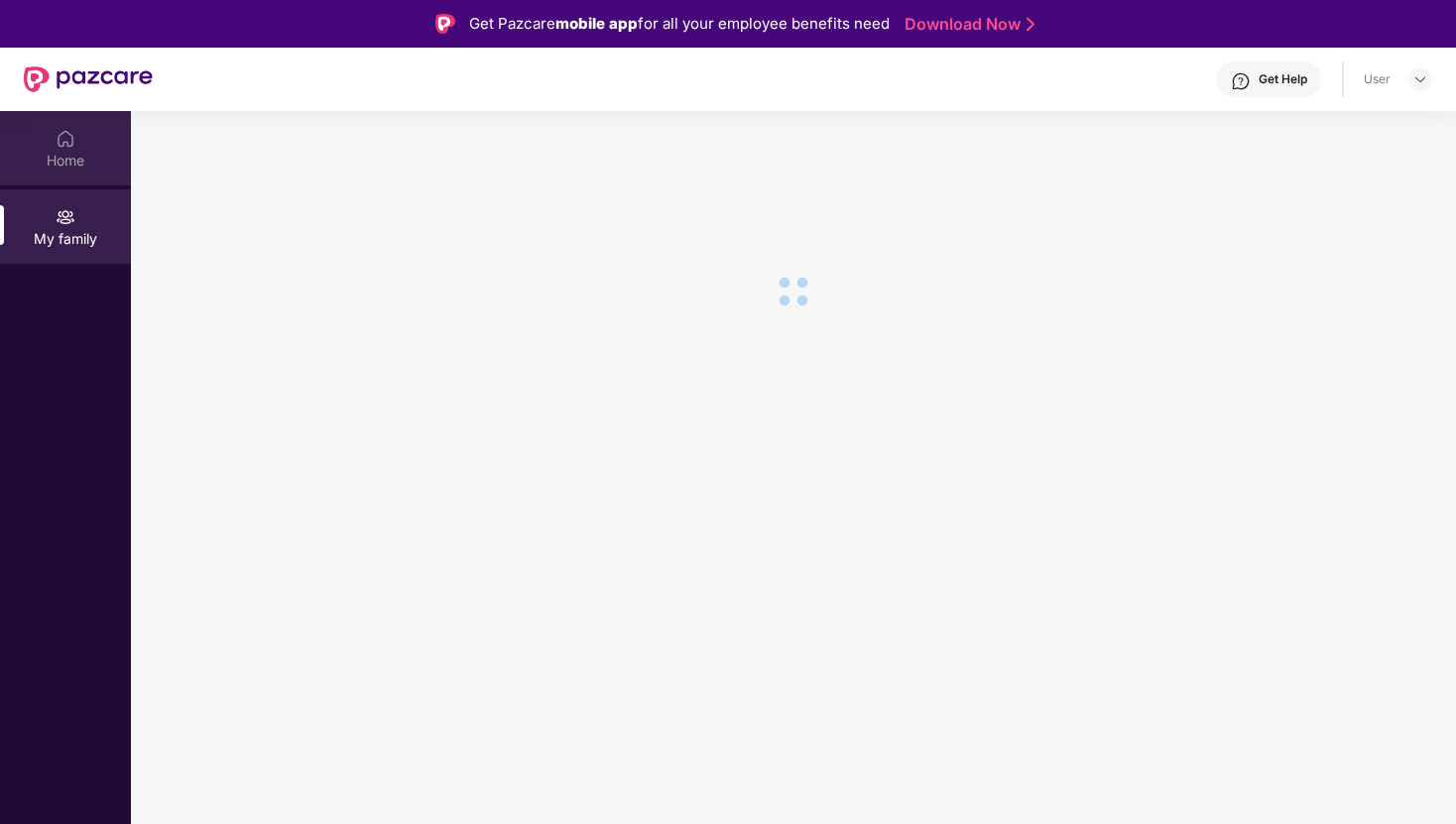click on "Home" at bounding box center (65, 148) 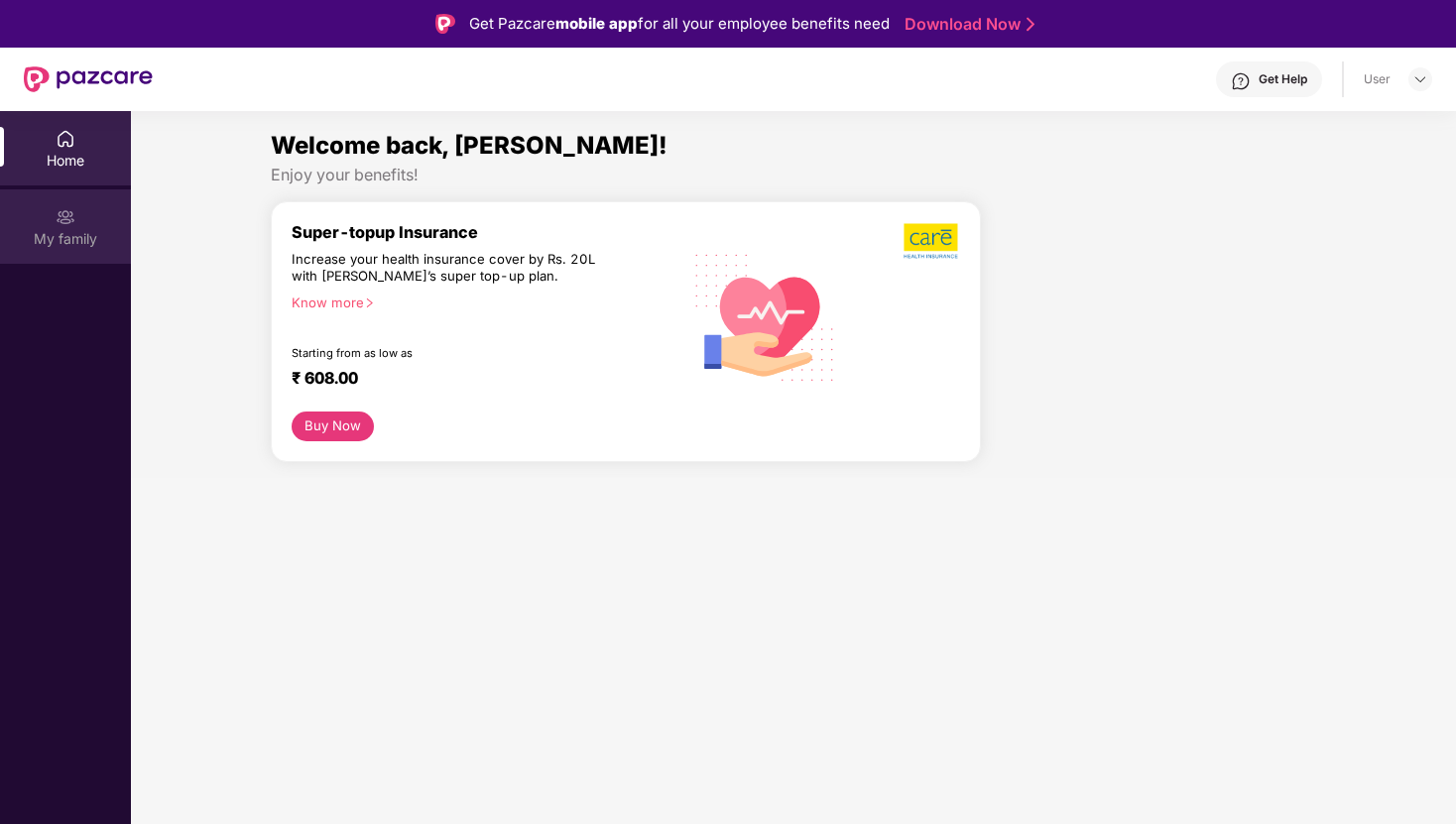 click on "My family" at bounding box center [65, 226] 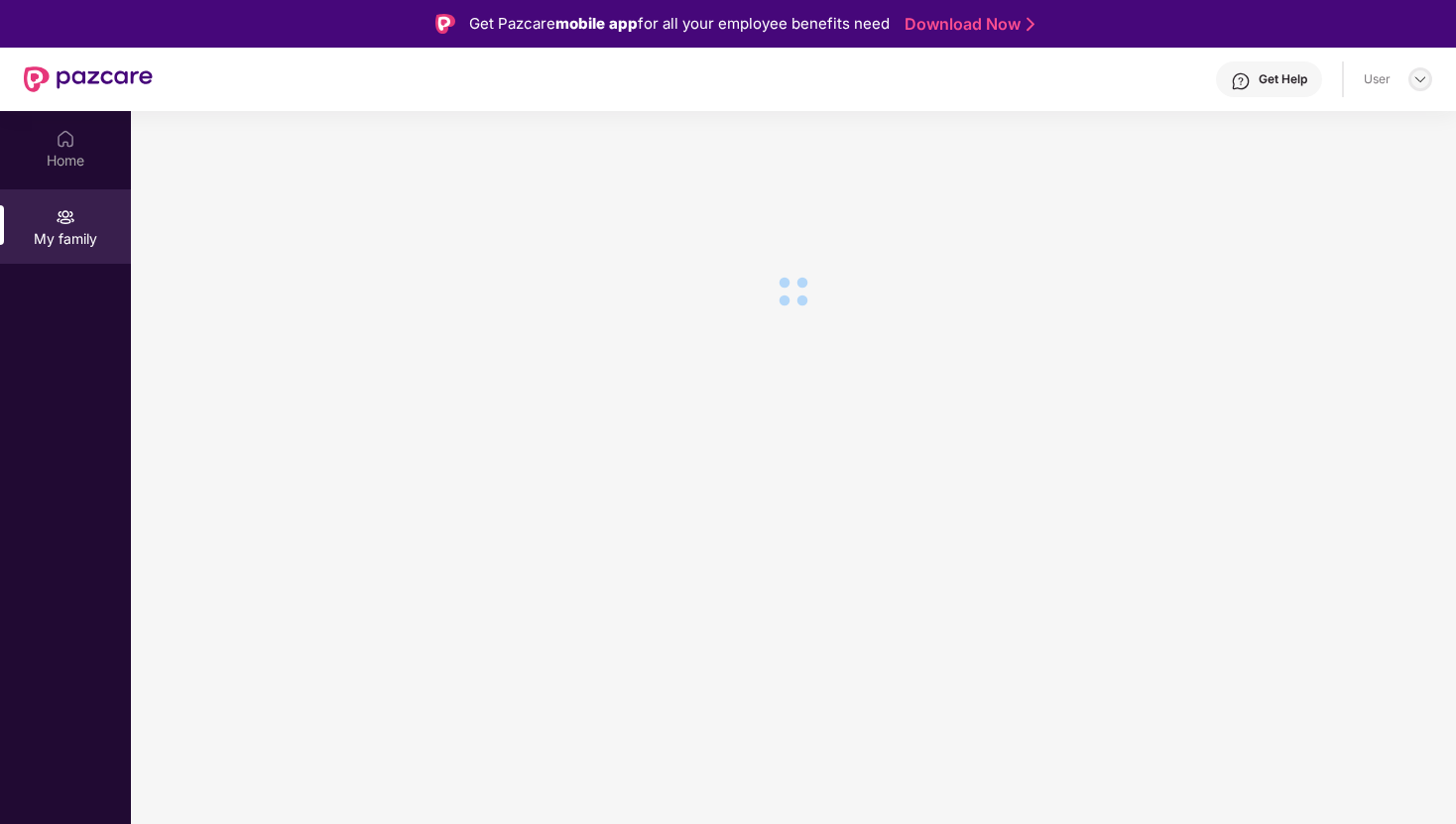 click at bounding box center (1420, 79) 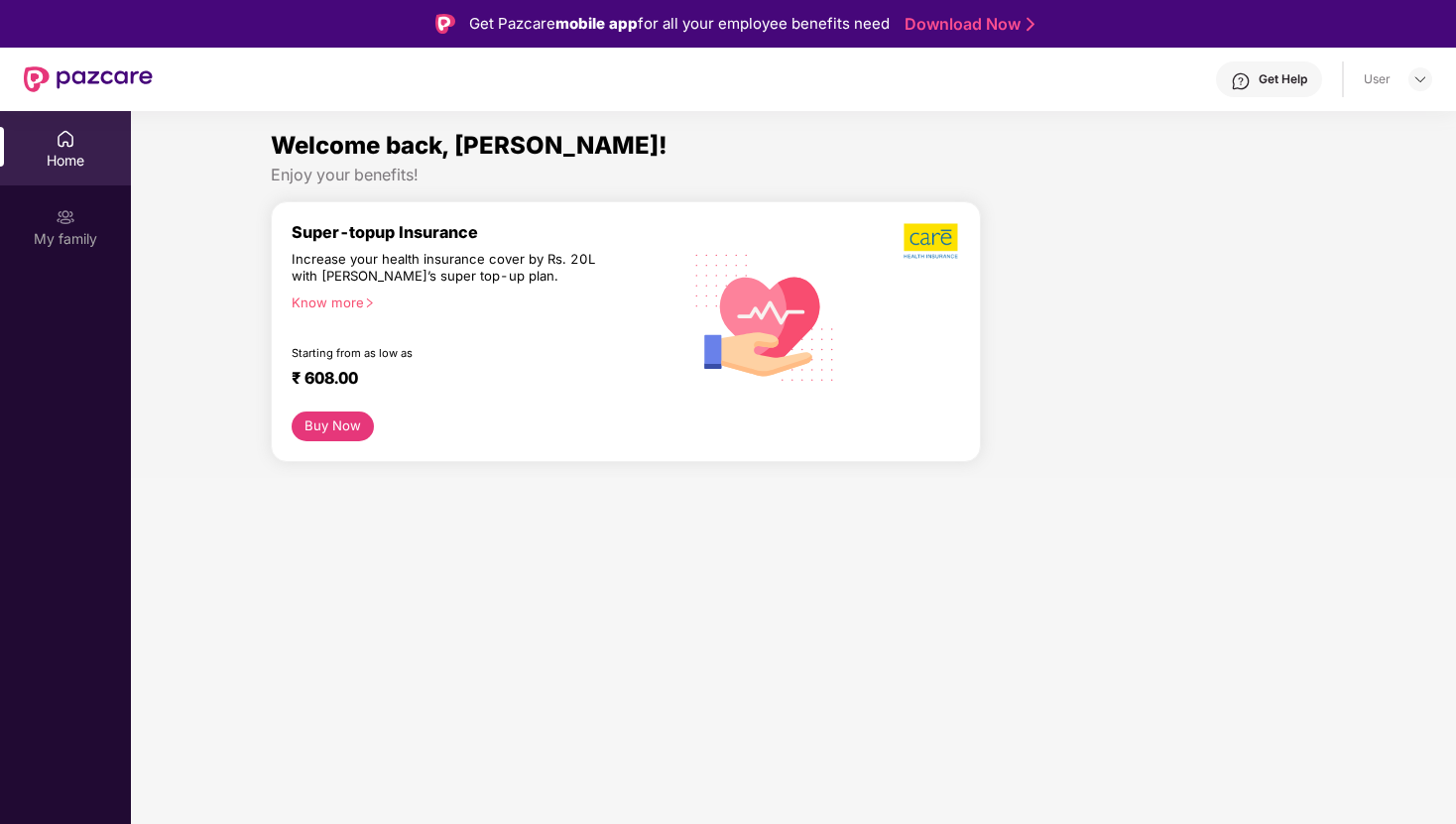 scroll, scrollTop: 0, scrollLeft: 0, axis: both 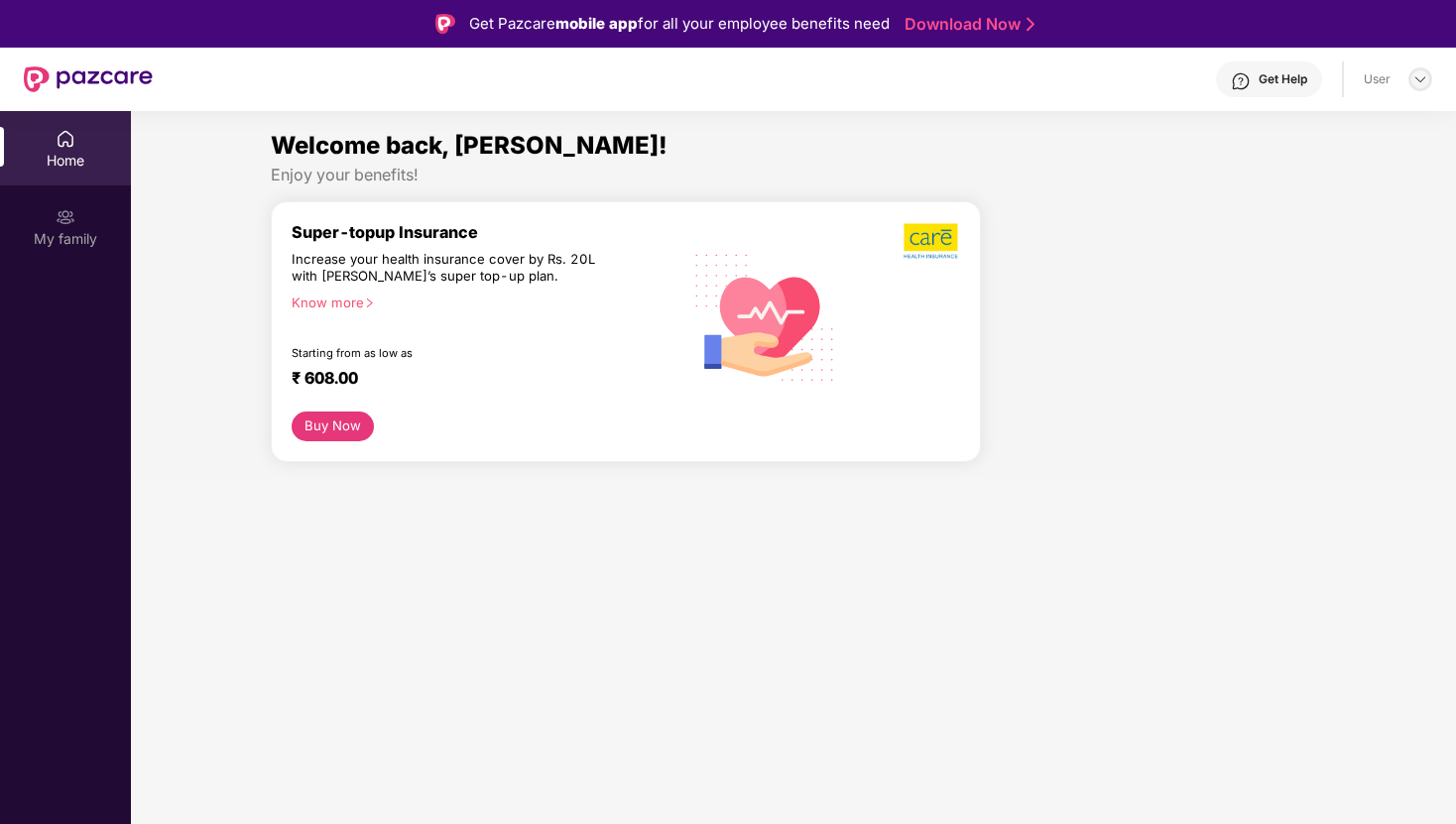 click at bounding box center [1420, 79] 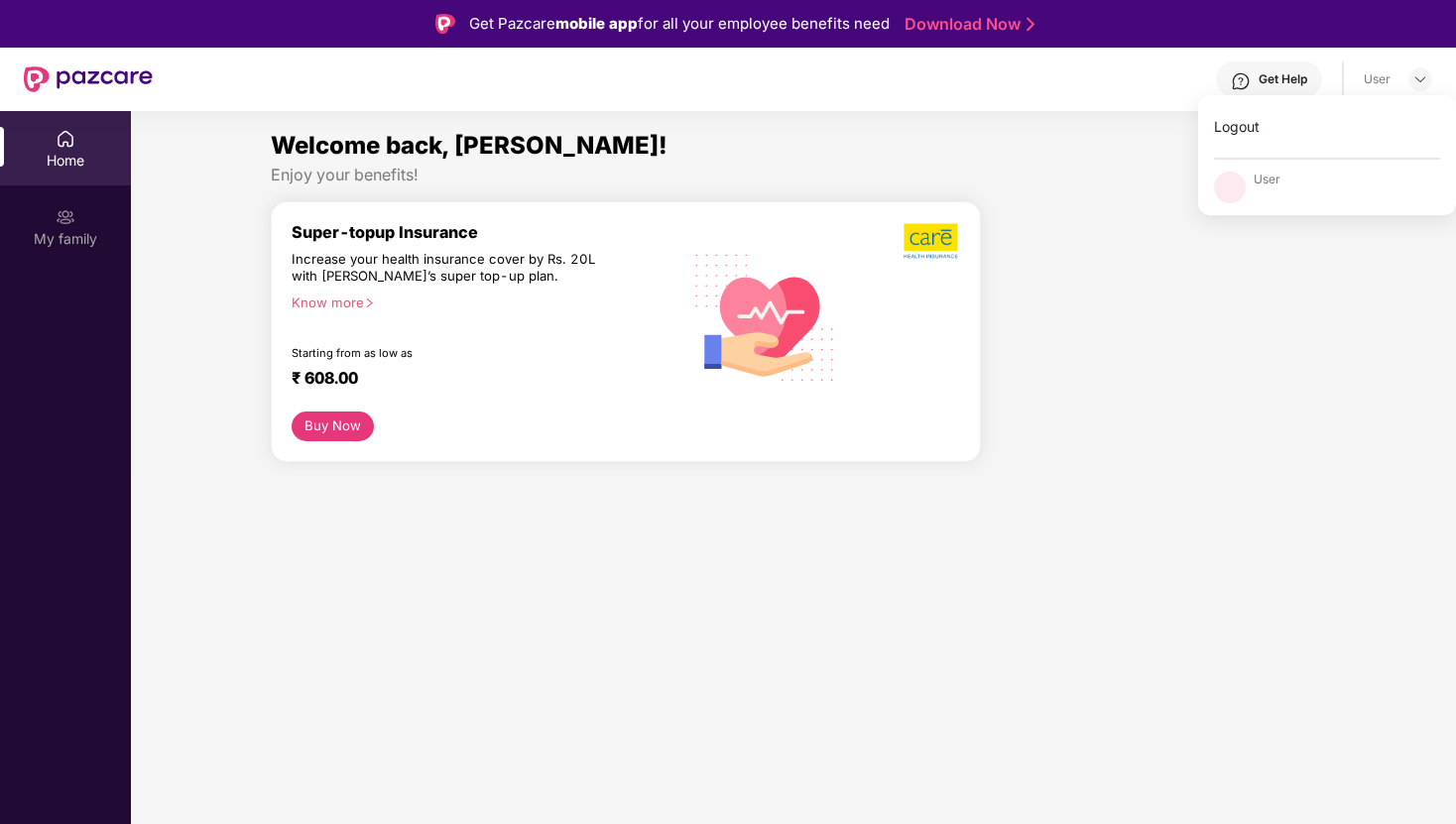 click on "Welcome back, Namisha! Enjoy your benefits! Super-topup Insurance Increase your health insurance cover by Rs. 20L with PazCare’s super top-up plan. Know more  Starting from as low as ₹ 608.00 Buy Now" at bounding box center [793, 523] 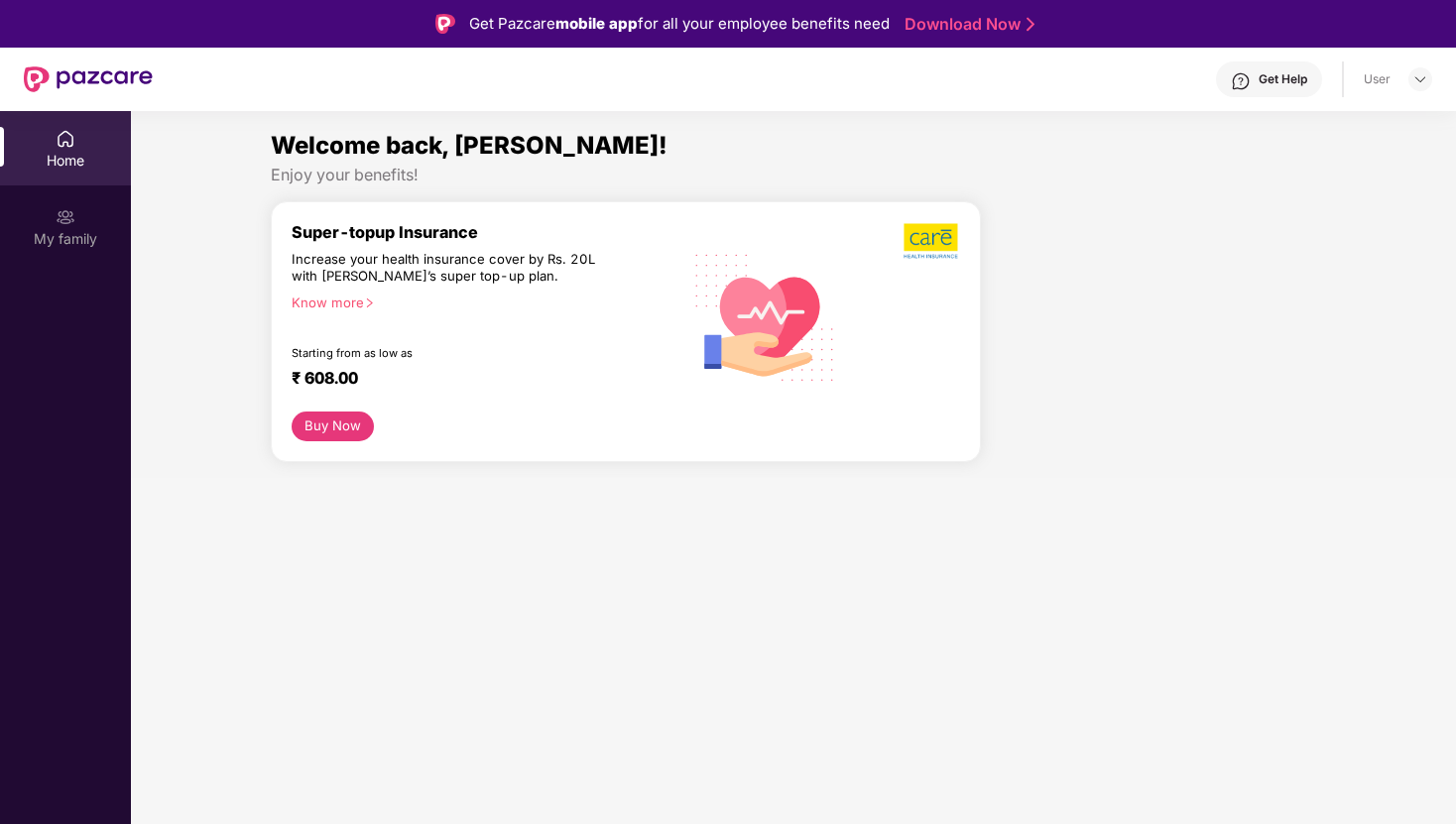scroll, scrollTop: 0, scrollLeft: 0, axis: both 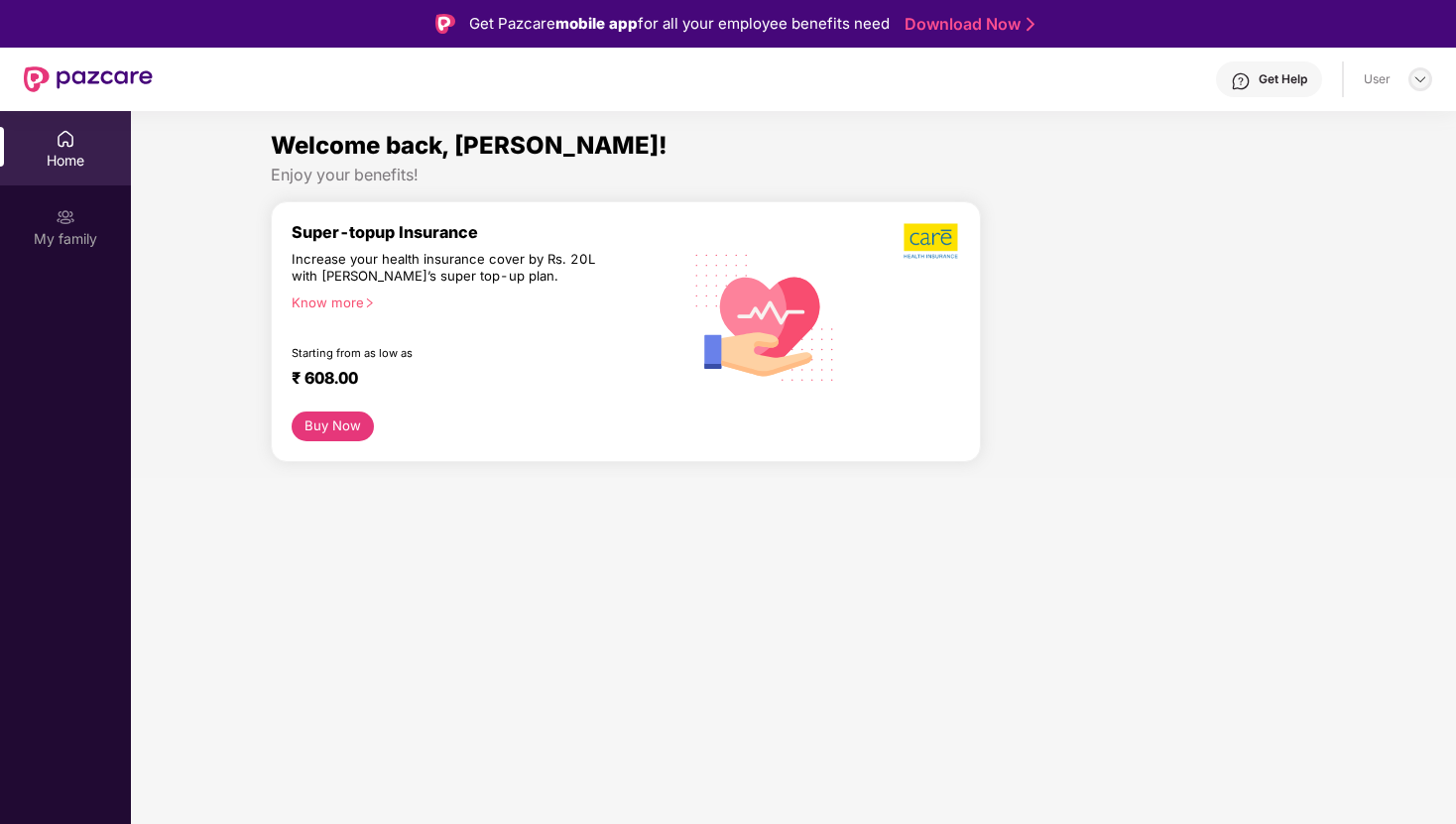 click at bounding box center [1420, 79] 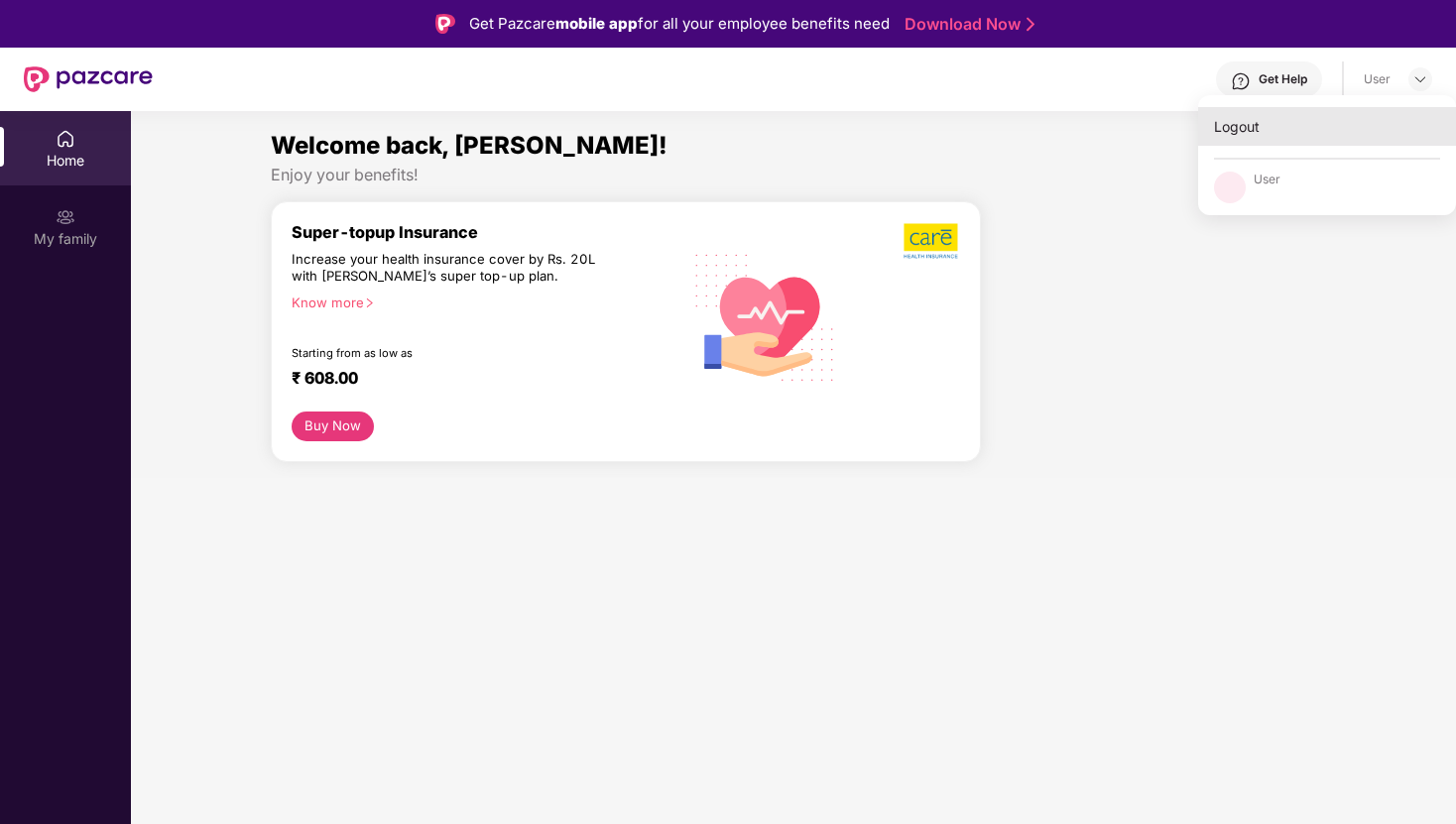 click on "Logout" at bounding box center (1327, 126) 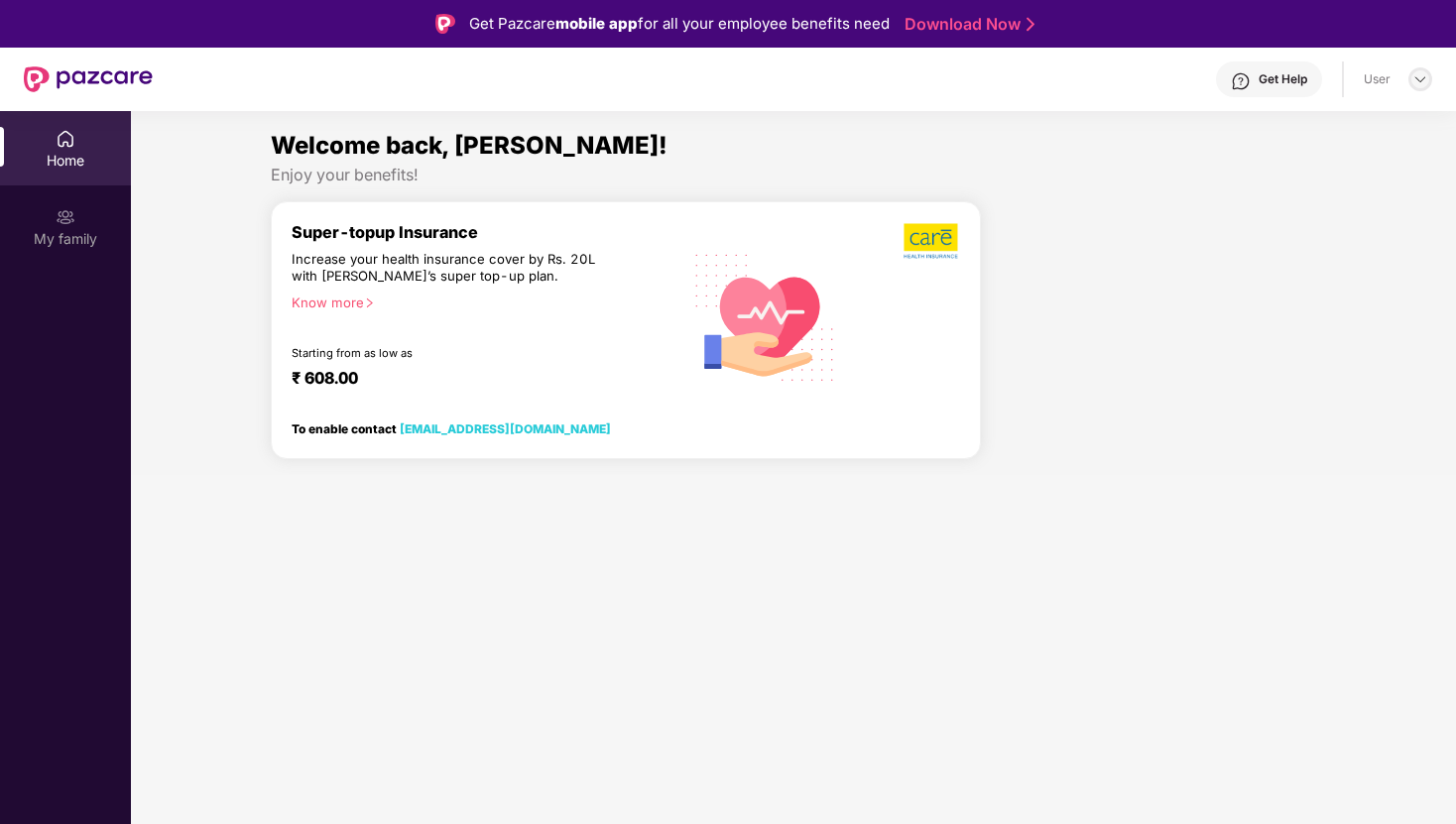 click at bounding box center (1420, 79) 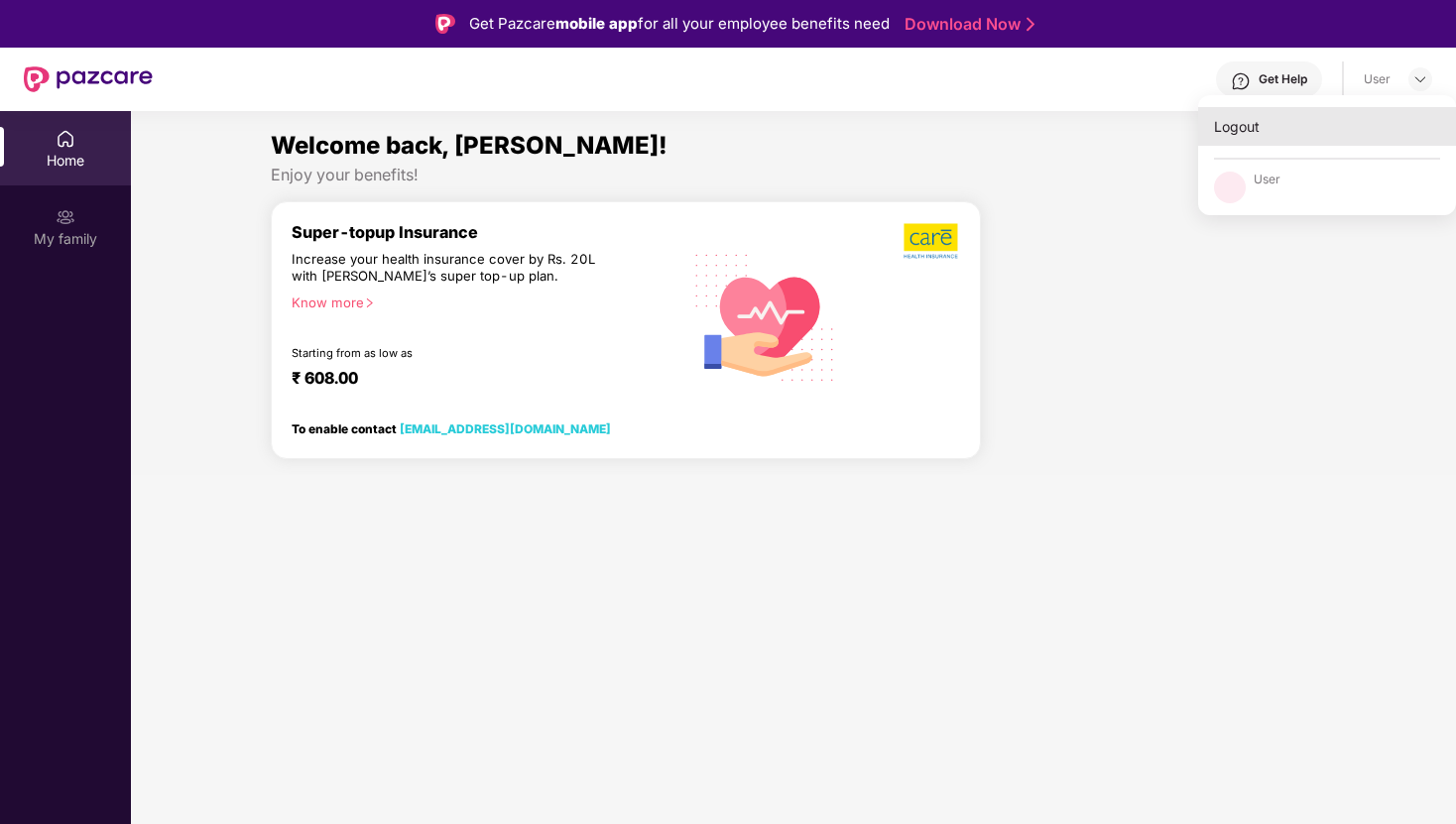 click on "Logout" at bounding box center (1327, 126) 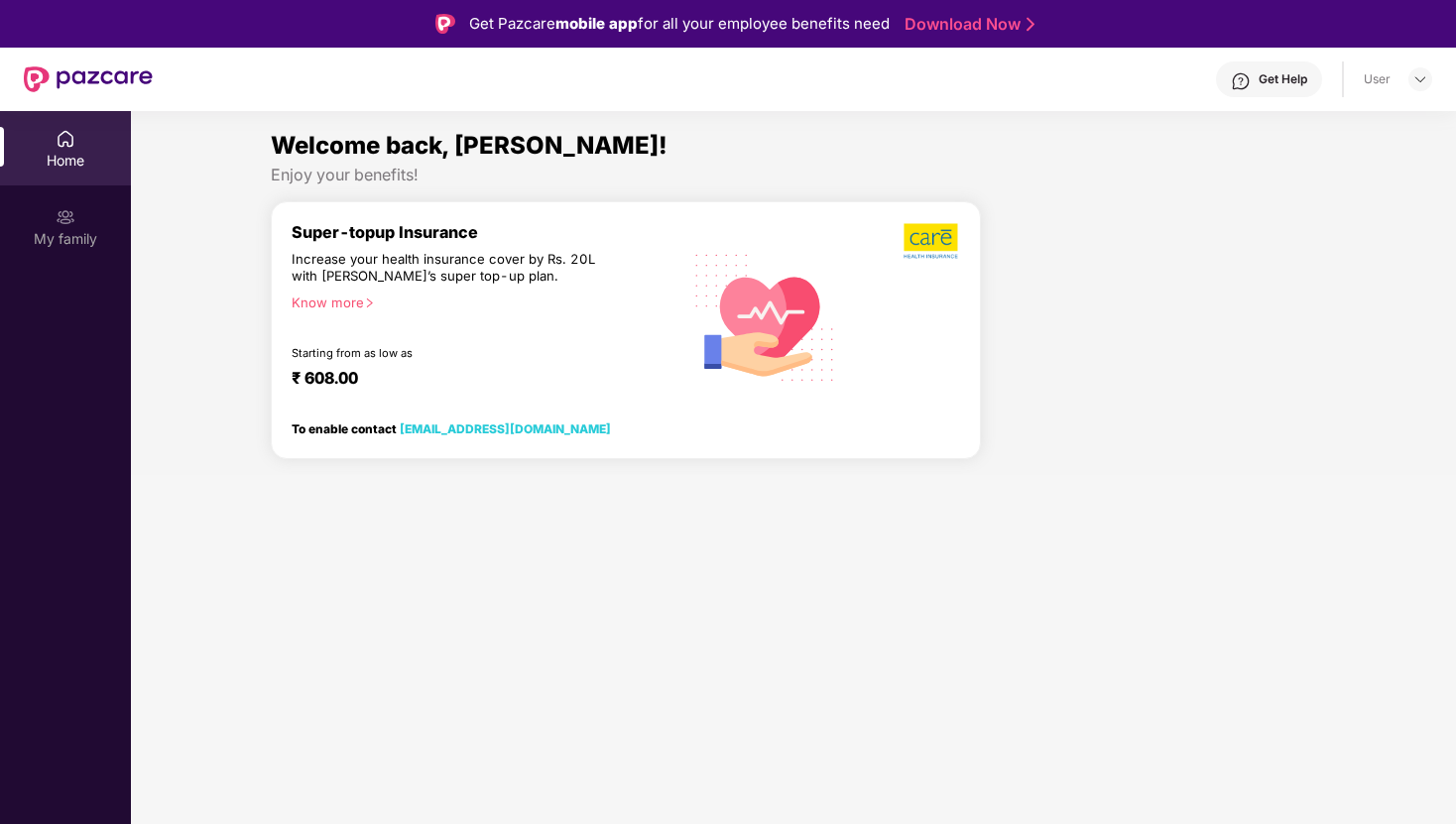 scroll, scrollTop: 0, scrollLeft: 0, axis: both 